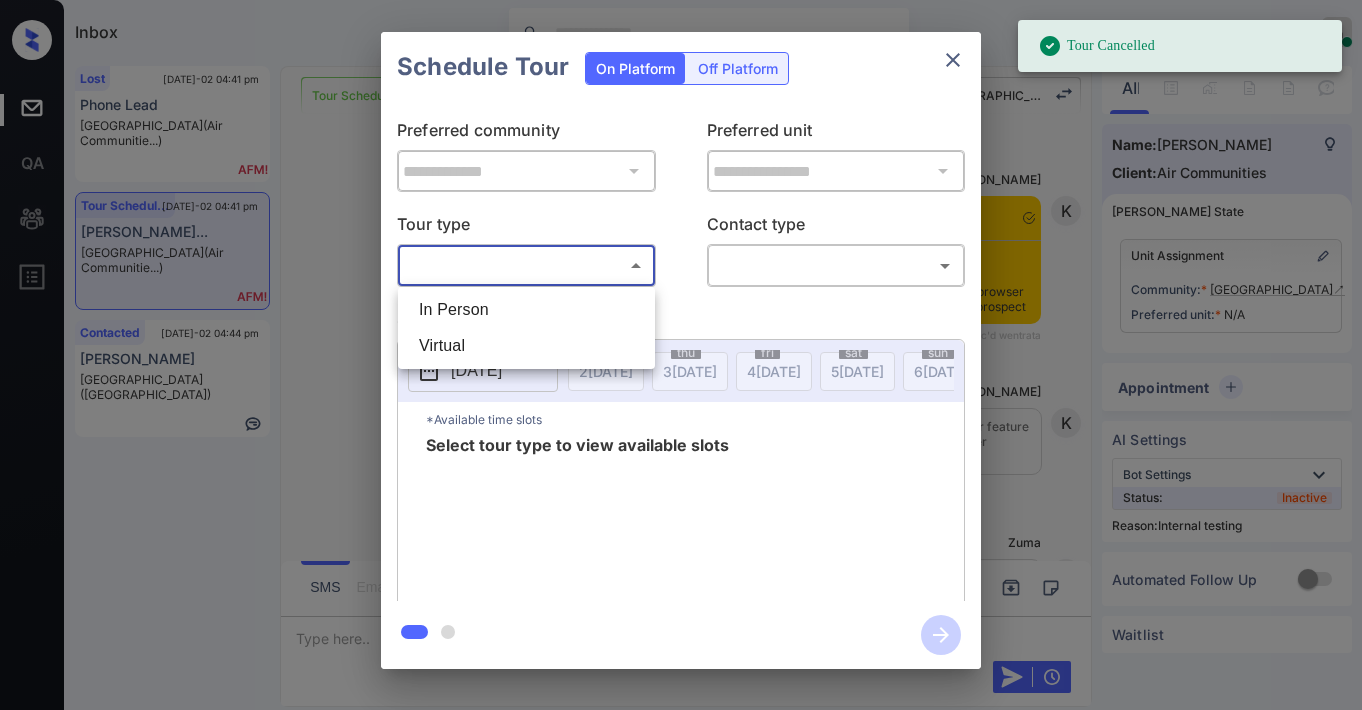 click on "Tour Cancelled Inbox Jezcil  Usanastre Online Set yourself   offline Set yourself   on break Profile Switch to  dark  mode Sign out Lost Jul-02 04:41 pm   Phone Lead Indian Oaks  (Air Communitie...) Tour Scheduled Jul-02 04:41 pm   Alex Antzoulat... Malibu Canyon  (Air Communitie...) Contacted Jul-02 04:44 pm   Tyra Roseby Forest Creek  (Fairfield) Tour Scheduled Lost Lead Sentiment: Angry Upon sliding the acknowledgement:  Lead will move to lost stage. * ​ SMS and call option will be set to opt out. AFM will be turned off for the lead. Malibu Canyon New Message Kelsey Notes Note: <a href="https://conversation.getzuma.com/6865aa13a1f11abad8a2f590">https://conversation.getzuma.com/6865aa13a1f11abad8a2f590</a> - Paste this link into your browser to view Kelsey’s conversation with the prospect Jul 02, 2025 02:52 pm  Sync'd w  entrata K New Message Kelsey Due to the activation of disableLeadTransfer feature flag, Kelsey will no longer transfer ownership of this CRM guest card Jul 02, 2025 02:52 pm K Zuma Z A" at bounding box center (681, 355) 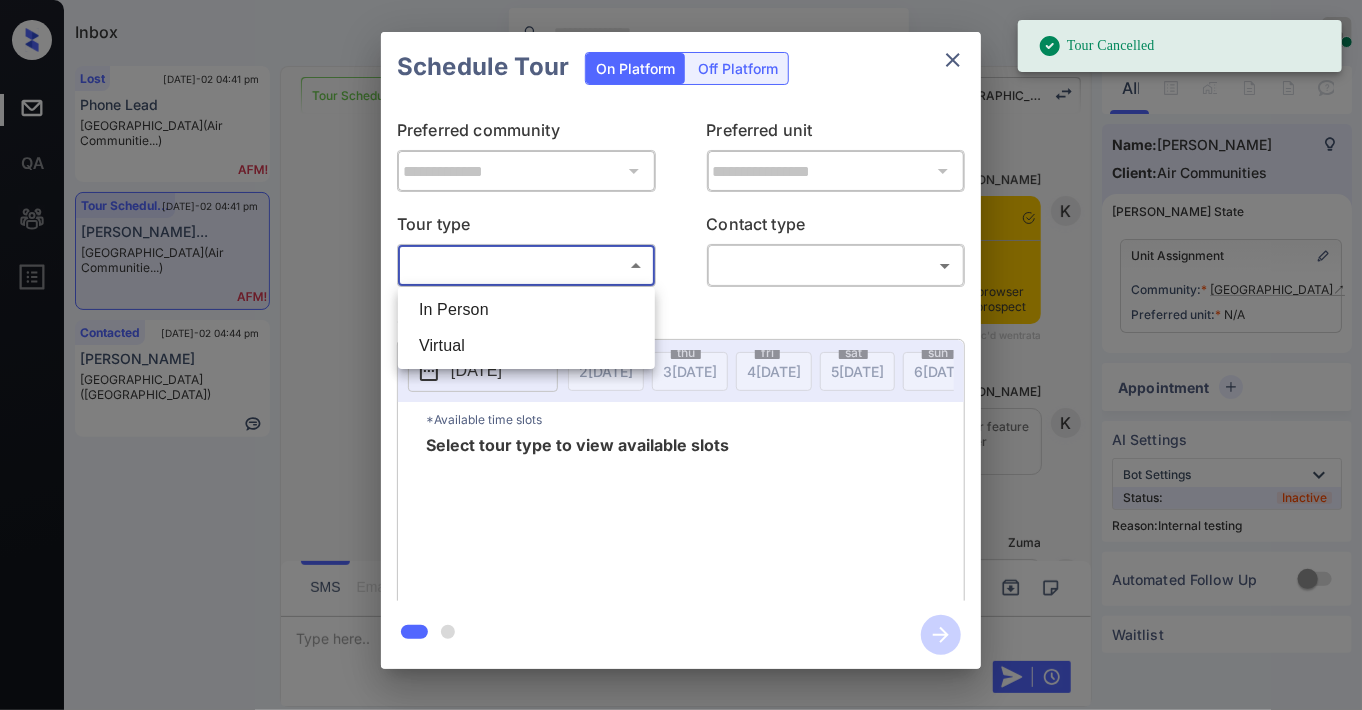 scroll, scrollTop: 7024, scrollLeft: 0, axis: vertical 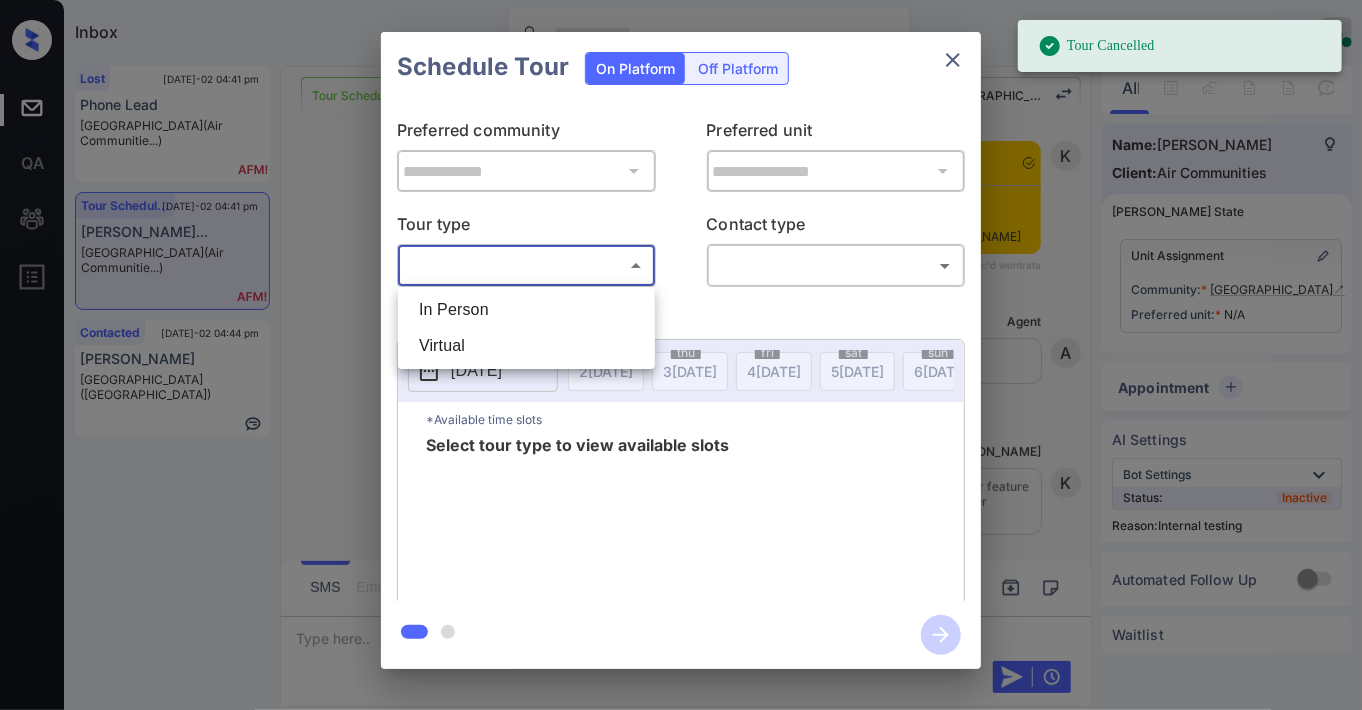 click at bounding box center [681, 355] 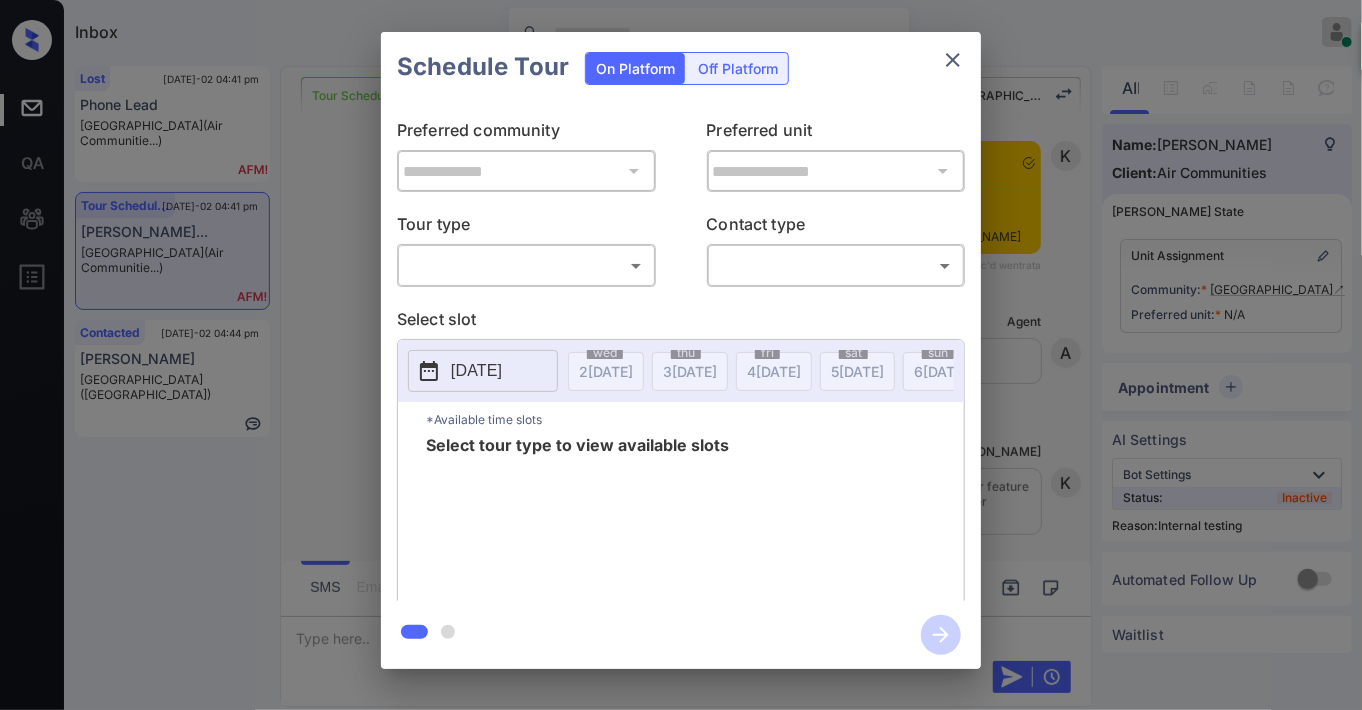click on "**********" at bounding box center [681, 351] 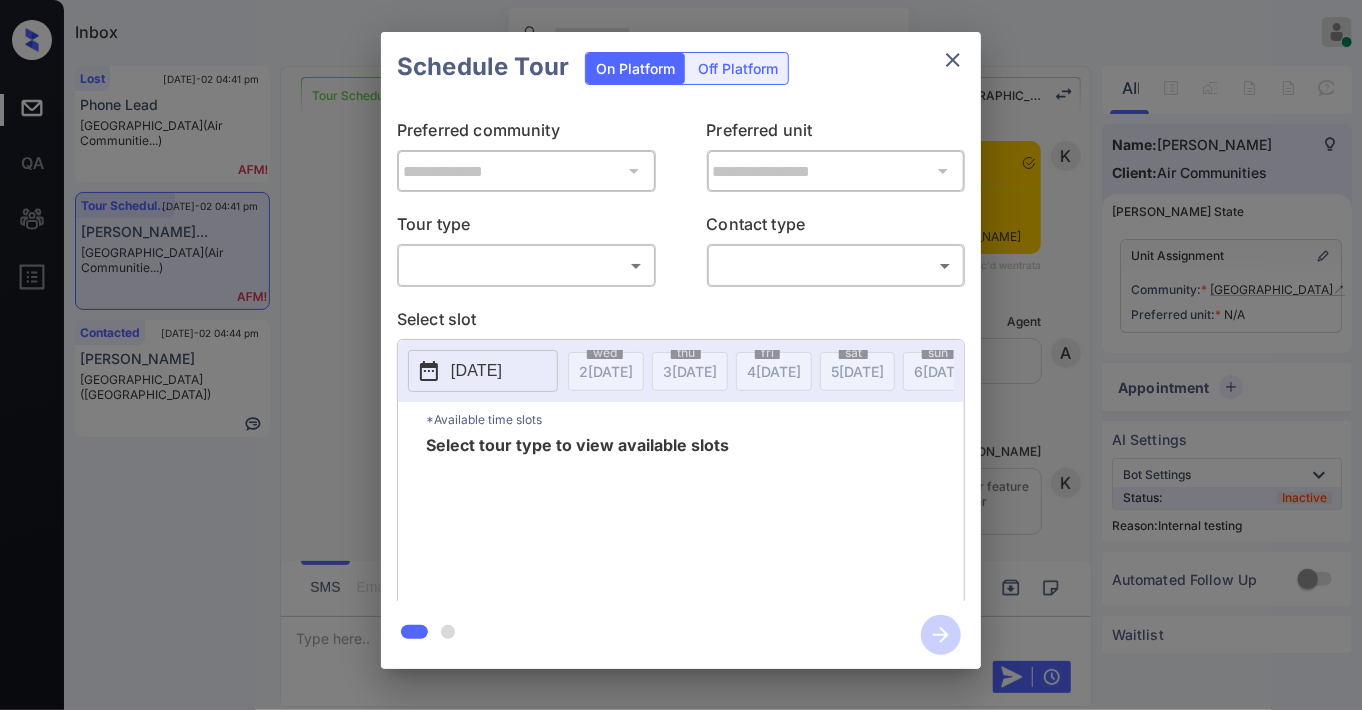 click on "Inbox Jezcil  Usanastre Online Set yourself   offline Set yourself   on break Profile Switch to  dark  mode Sign out Lost Jul-02 04:41 pm   Phone Lead Indian Oaks  (Air Communitie...) Tour Scheduled Jul-02 04:41 pm   Alex Antzoulat... Malibu Canyon  (Air Communitie...) Contacted Jul-02 04:44 pm   Tyra Roseby Forest Creek  (Fairfield) Tour Scheduled Lost Lead Sentiment: Angry Upon sliding the acknowledgement:  Lead will move to lost stage. * ​ SMS and call option will be set to opt out. AFM will be turned off for the lead. Malibu Canyon New Message Kelsey Notes Note: <a href="https://conversation.getzuma.com/6865aa13a1f11abad8a2f590">https://conversation.getzuma.com/6865aa13a1f11abad8a2f590</a> - Paste this link into your browser to view Kelsey’s conversation with the prospect Jul 02, 2025 02:52 pm  Sync'd w  entrata K New Message Kelsey Due to the activation of disableLeadTransfer feature flag, Kelsey will no longer transfer ownership of this CRM guest card Jul 02, 2025 02:52 pm K New Message Zuma Z Agent" at bounding box center (681, 355) 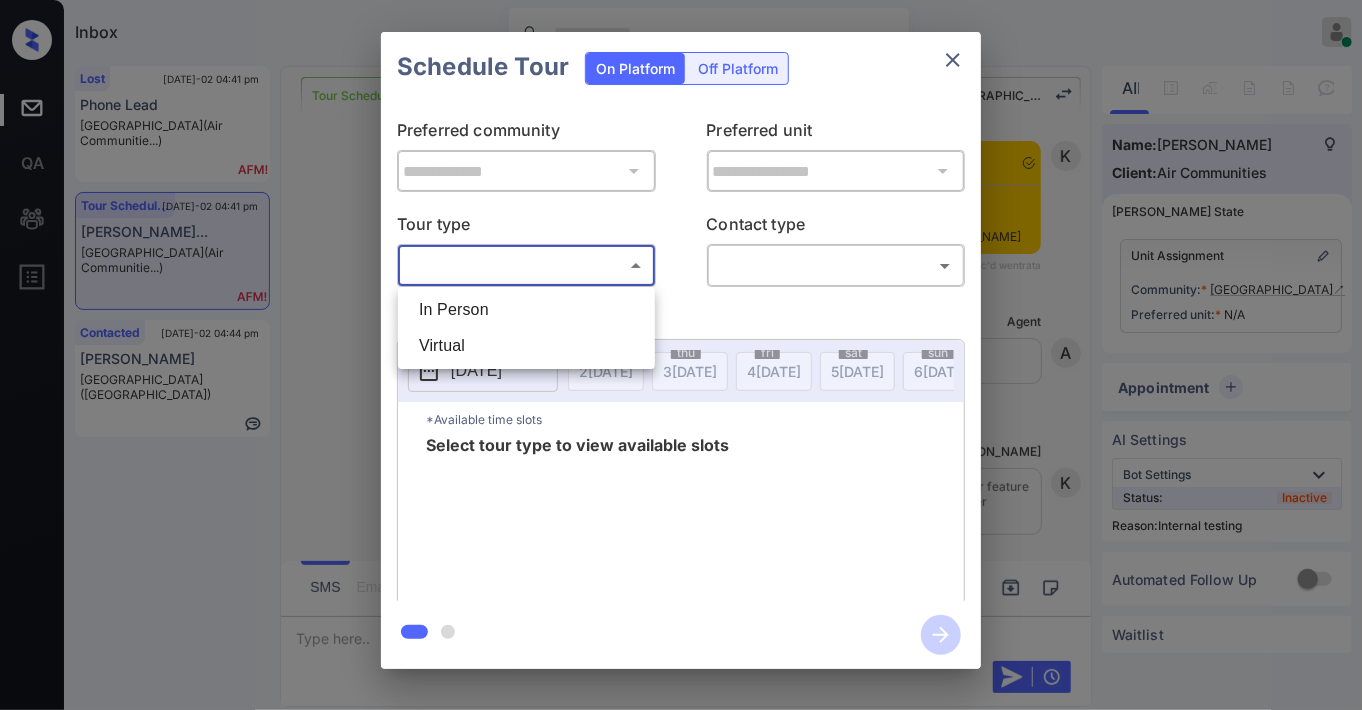 click on "In Person" at bounding box center (526, 310) 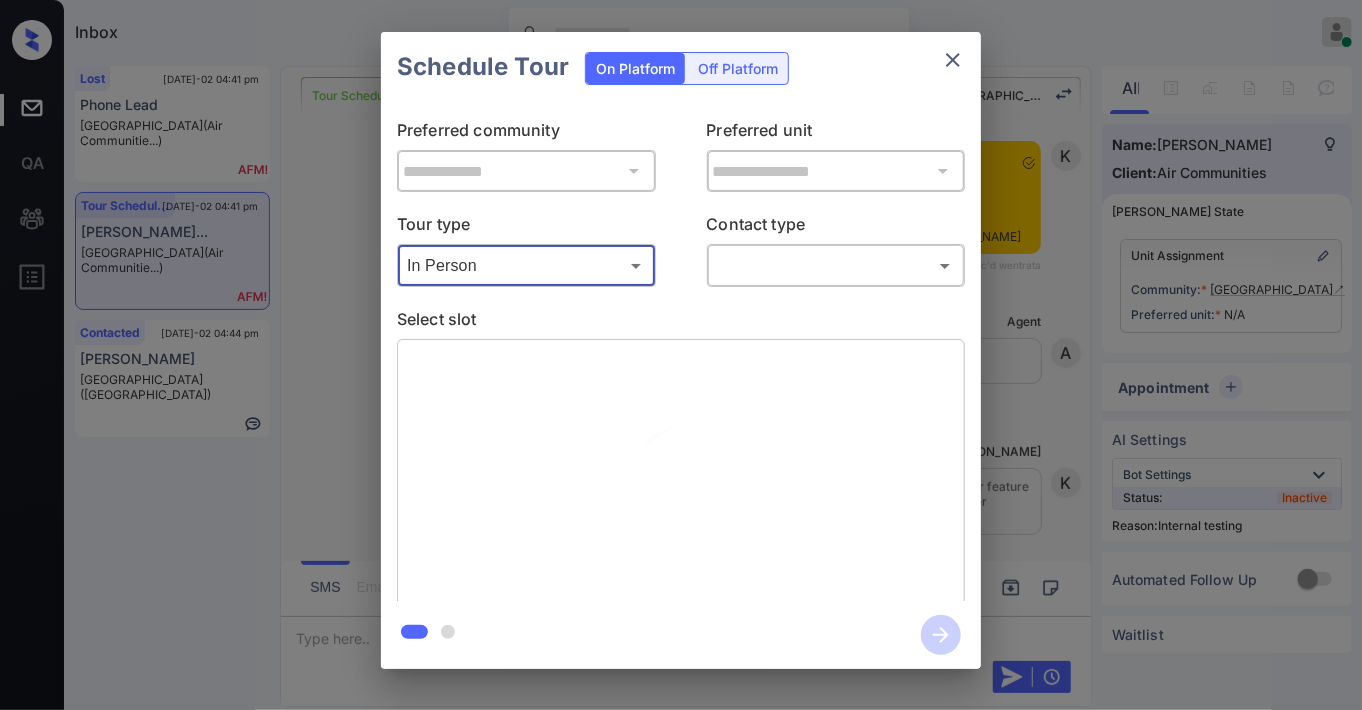 click on "Inbox Jezcil  Usanastre Online Set yourself   offline Set yourself   on break Profile Switch to  dark  mode Sign out Lost Jul-02 04:41 pm   Phone Lead Indian Oaks  (Air Communitie...) Tour Scheduled Jul-02 04:41 pm   Alex Antzoulat... Malibu Canyon  (Air Communitie...) Contacted Jul-02 04:44 pm   Tyra Roseby Forest Creek  (Fairfield) Tour Scheduled Lost Lead Sentiment: Angry Upon sliding the acknowledgement:  Lead will move to lost stage. * ​ SMS and call option will be set to opt out. AFM will be turned off for the lead. Malibu Canyon New Message Kelsey Notes Note: <a href="https://conversation.getzuma.com/6865aa13a1f11abad8a2f590">https://conversation.getzuma.com/6865aa13a1f11abad8a2f590</a> - Paste this link into your browser to view Kelsey’s conversation with the prospect Jul 02, 2025 02:52 pm  Sync'd w  entrata K New Message Kelsey Due to the activation of disableLeadTransfer feature flag, Kelsey will no longer transfer ownership of this CRM guest card Jul 02, 2025 02:52 pm K New Message Zuma Z Agent" at bounding box center (681, 355) 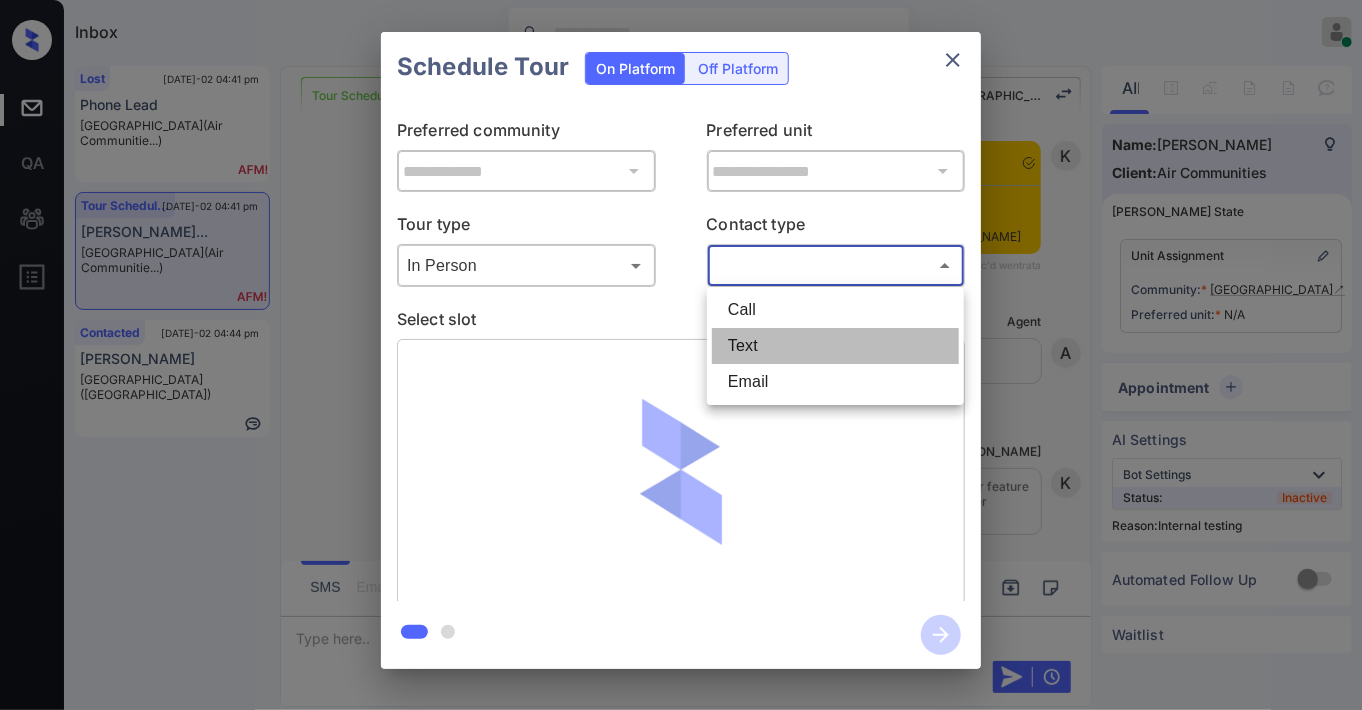 click on "Text" at bounding box center [835, 346] 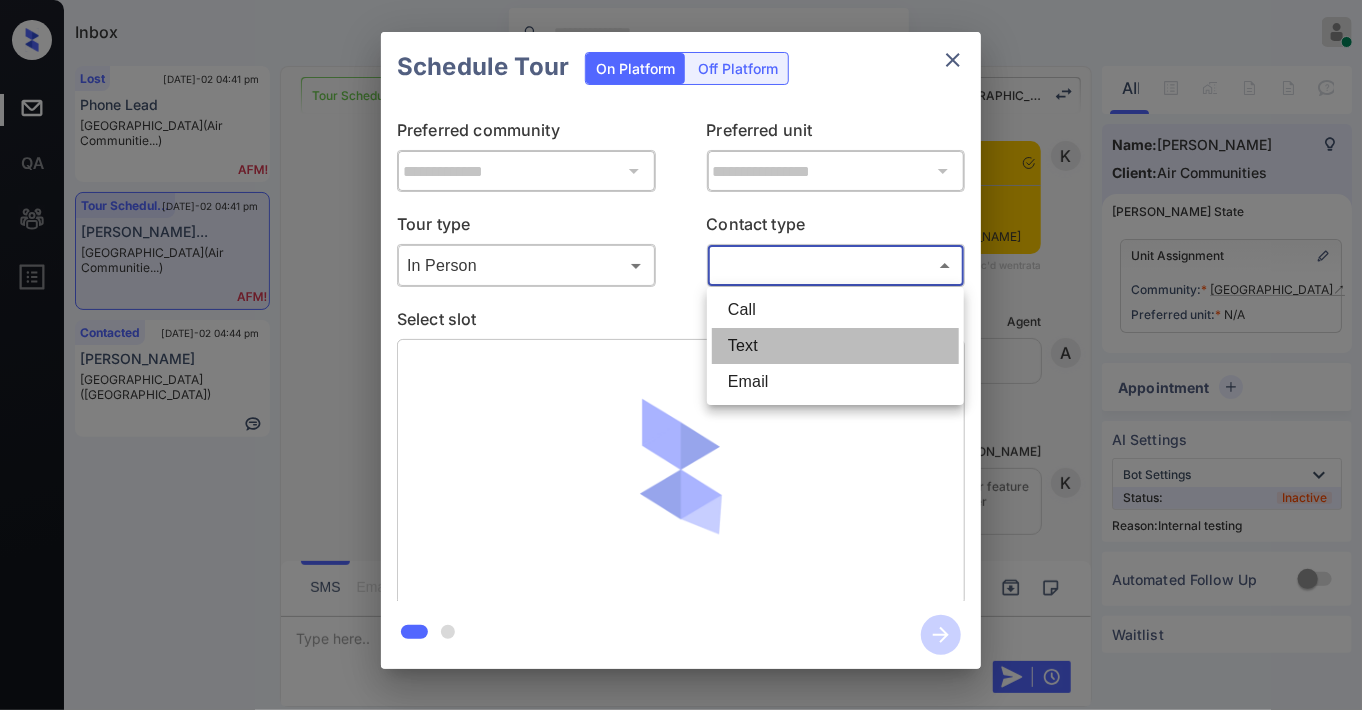 type on "****" 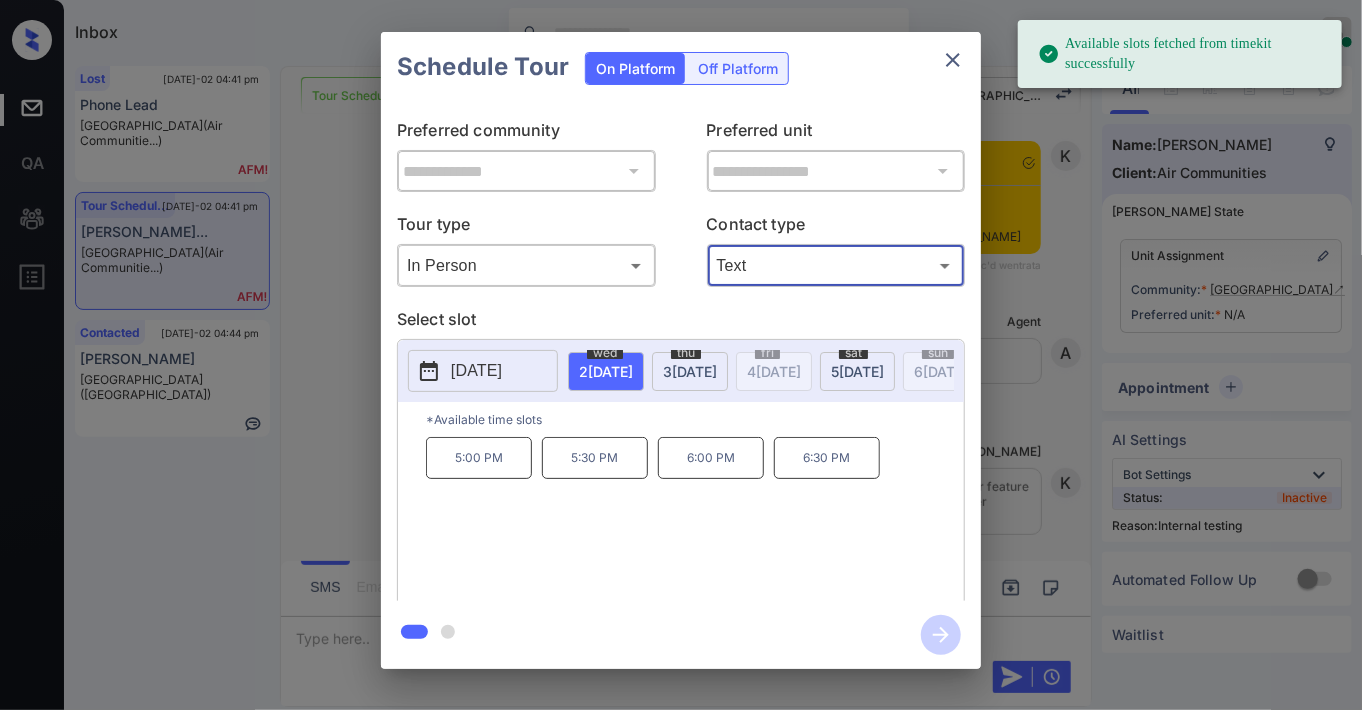 click on "3 JUL" at bounding box center [606, 371] 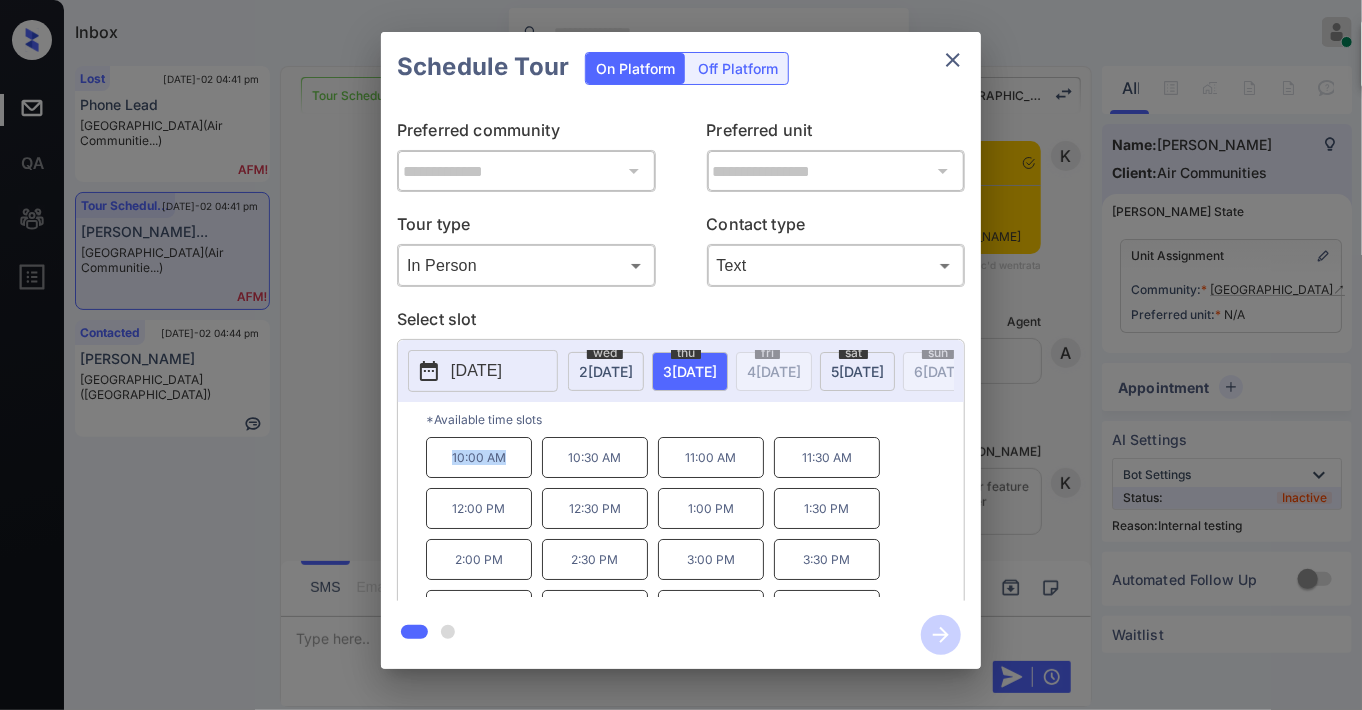drag, startPoint x: 435, startPoint y: 467, endPoint x: 478, endPoint y: 459, distance: 43.737854 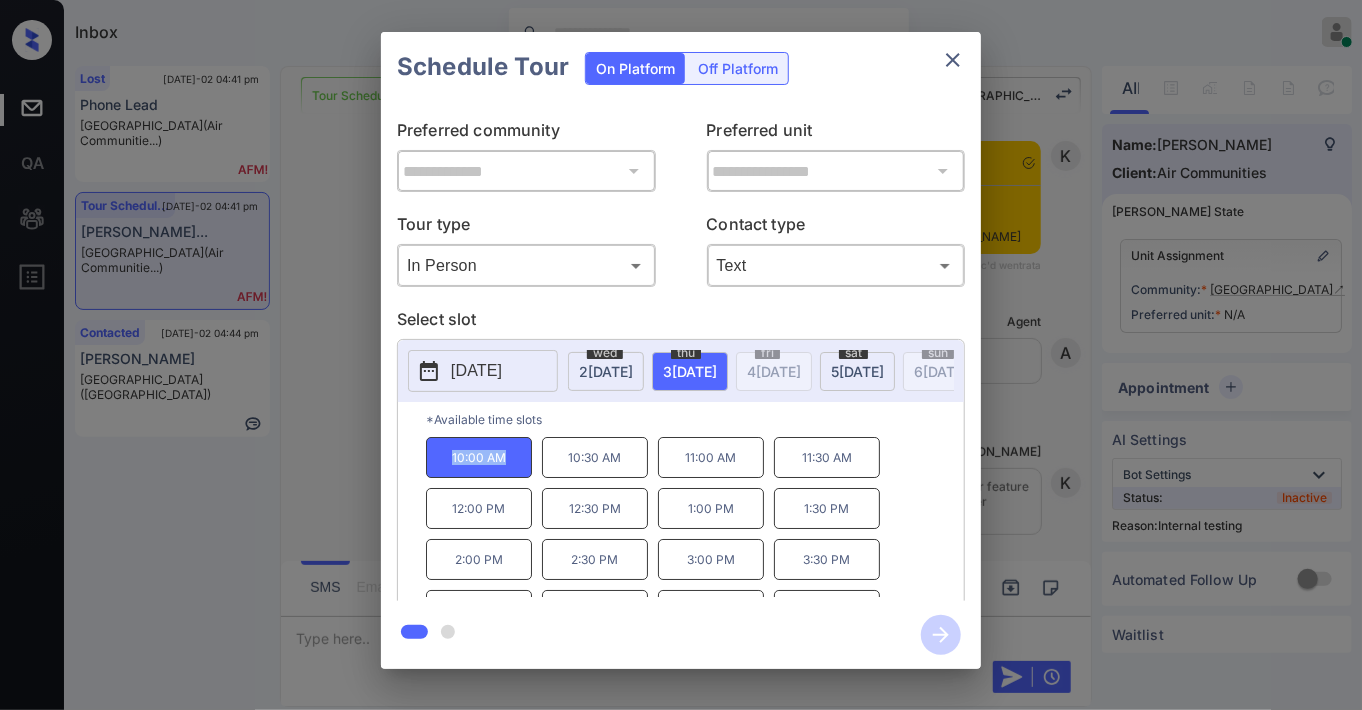copy on "10:00 AM" 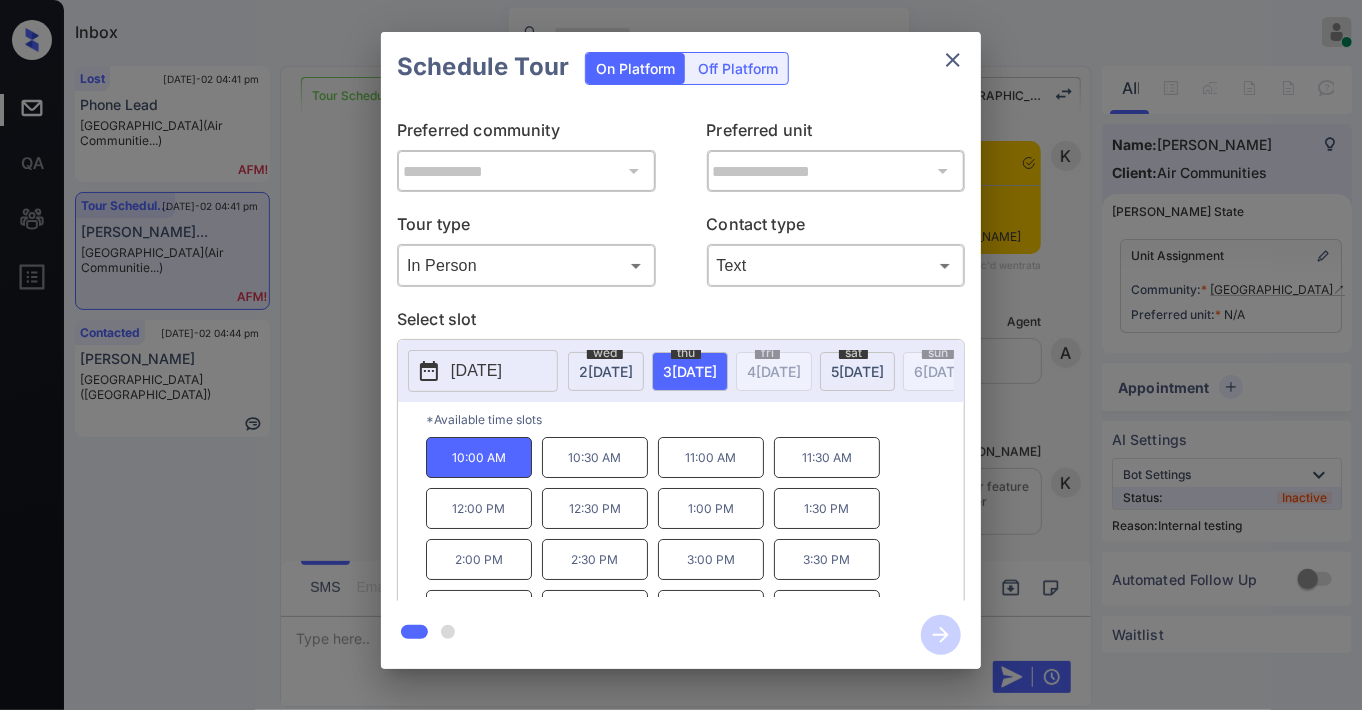 click on "**********" at bounding box center [681, 350] 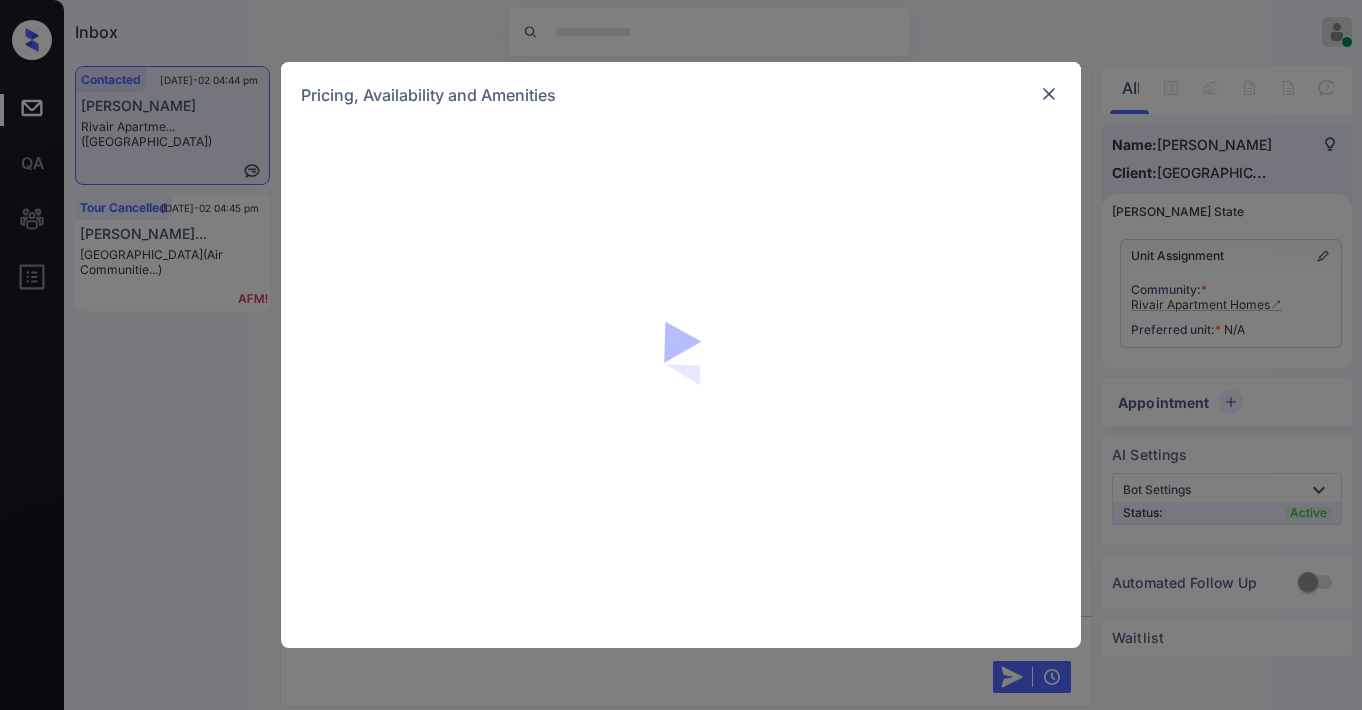 scroll, scrollTop: 0, scrollLeft: 0, axis: both 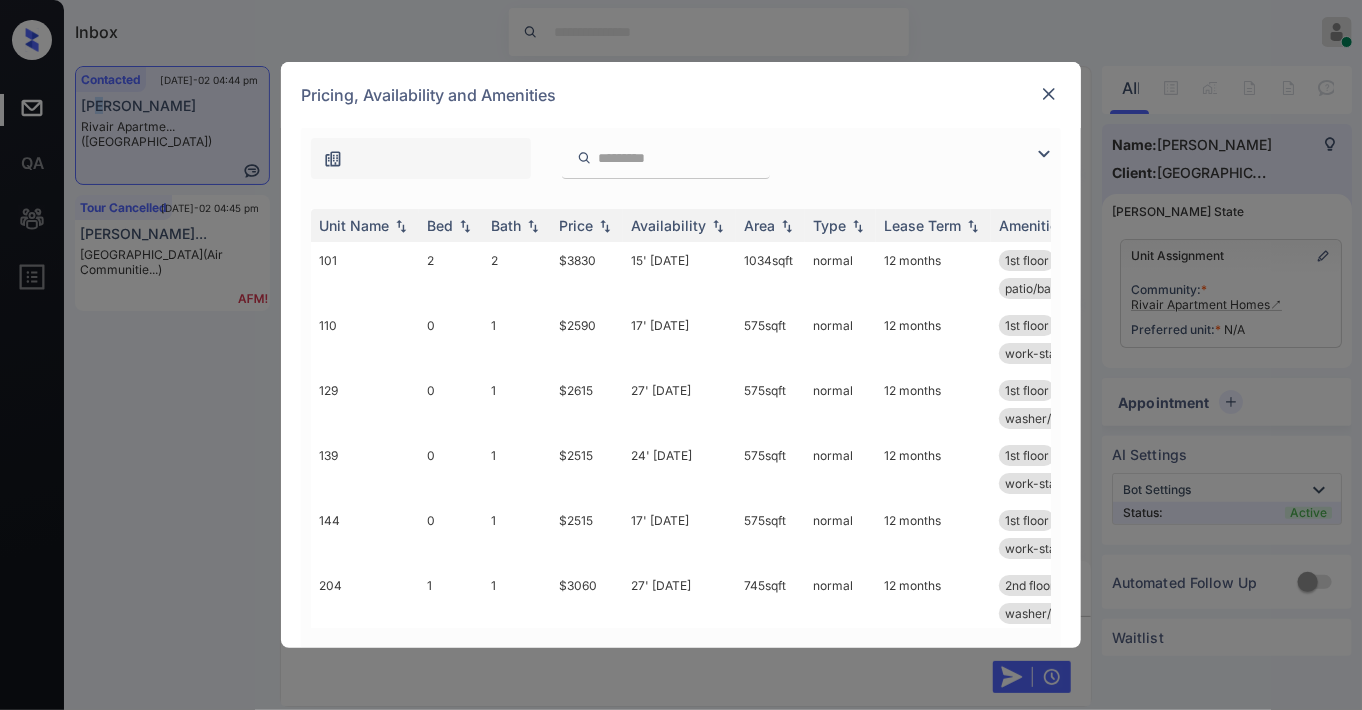 click on "$2590" at bounding box center (587, 339) 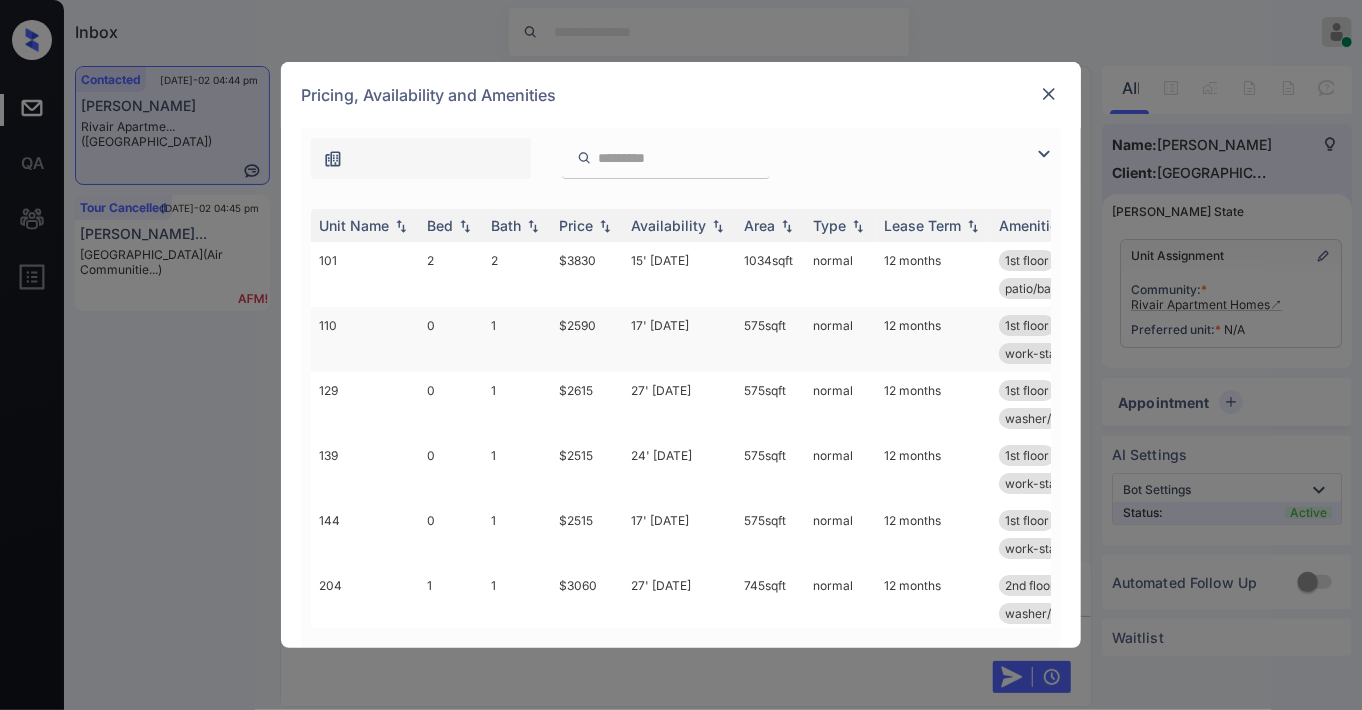 click on "$2590" at bounding box center (587, 339) 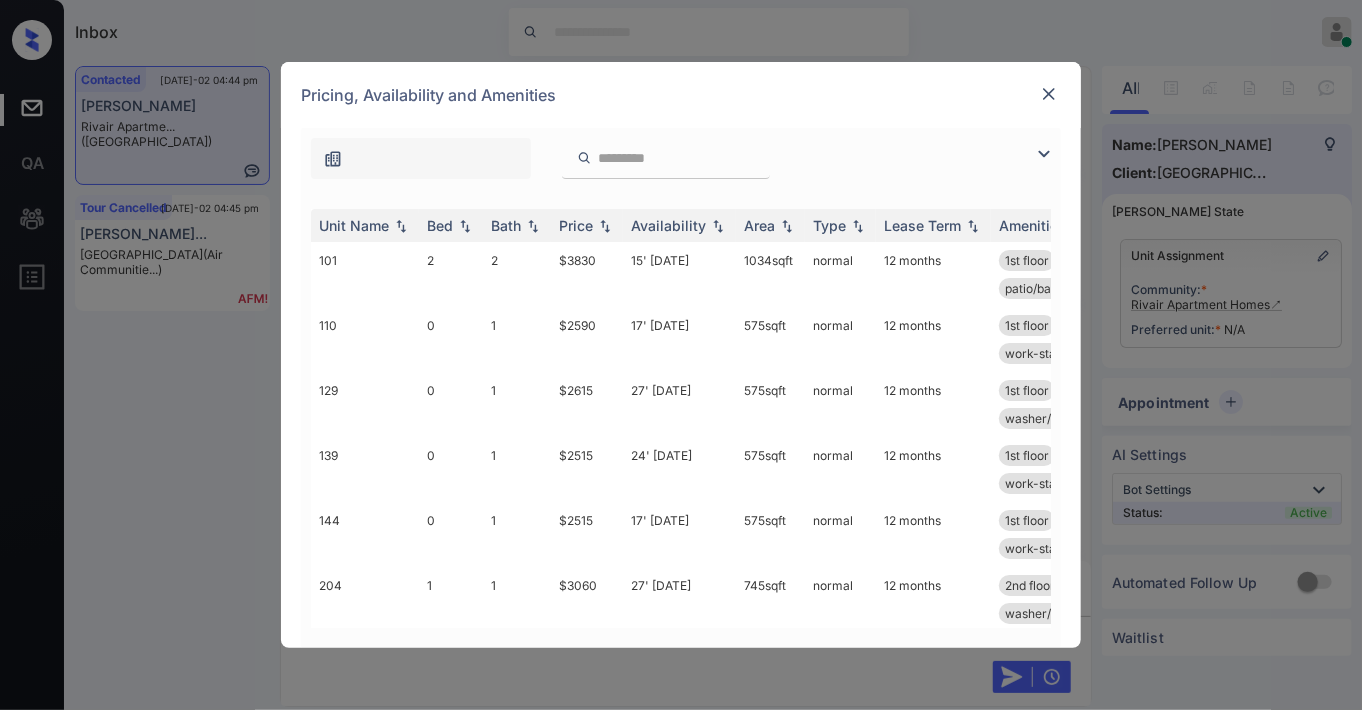 click on "$2590" at bounding box center (587, 339) 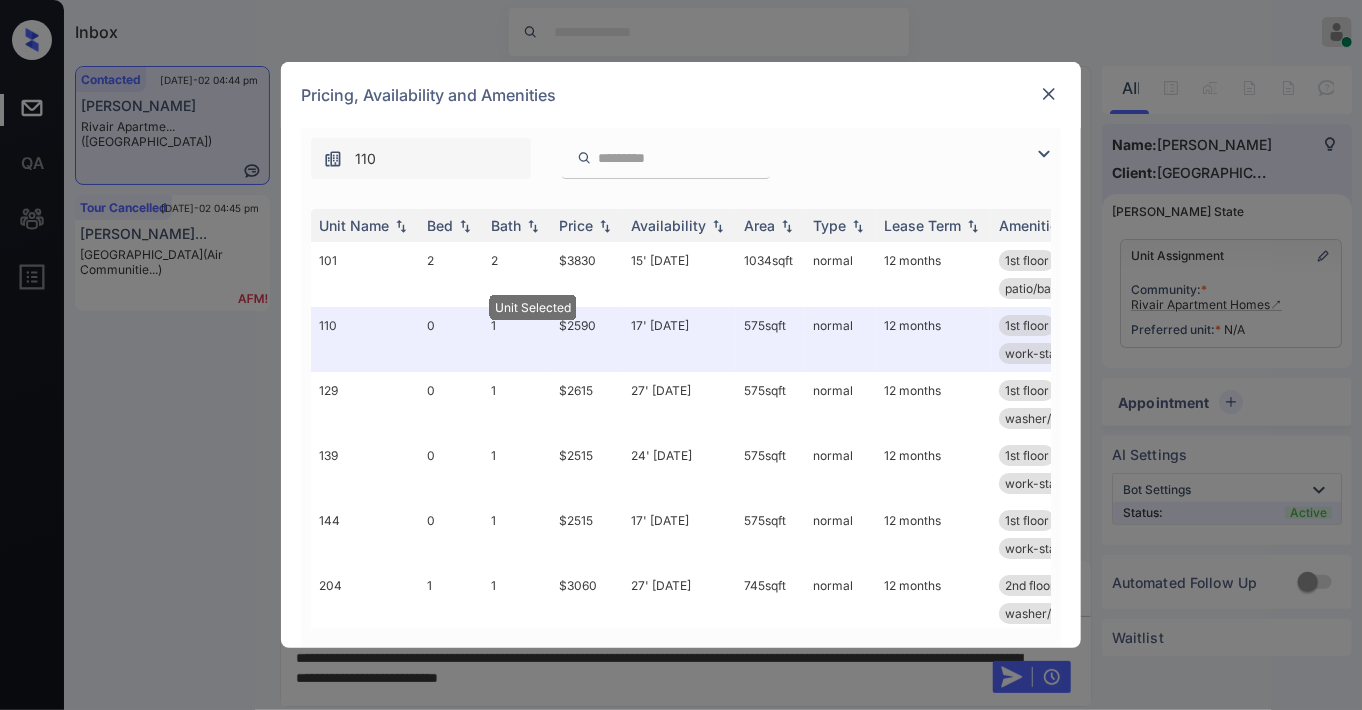 click at bounding box center (1049, 94) 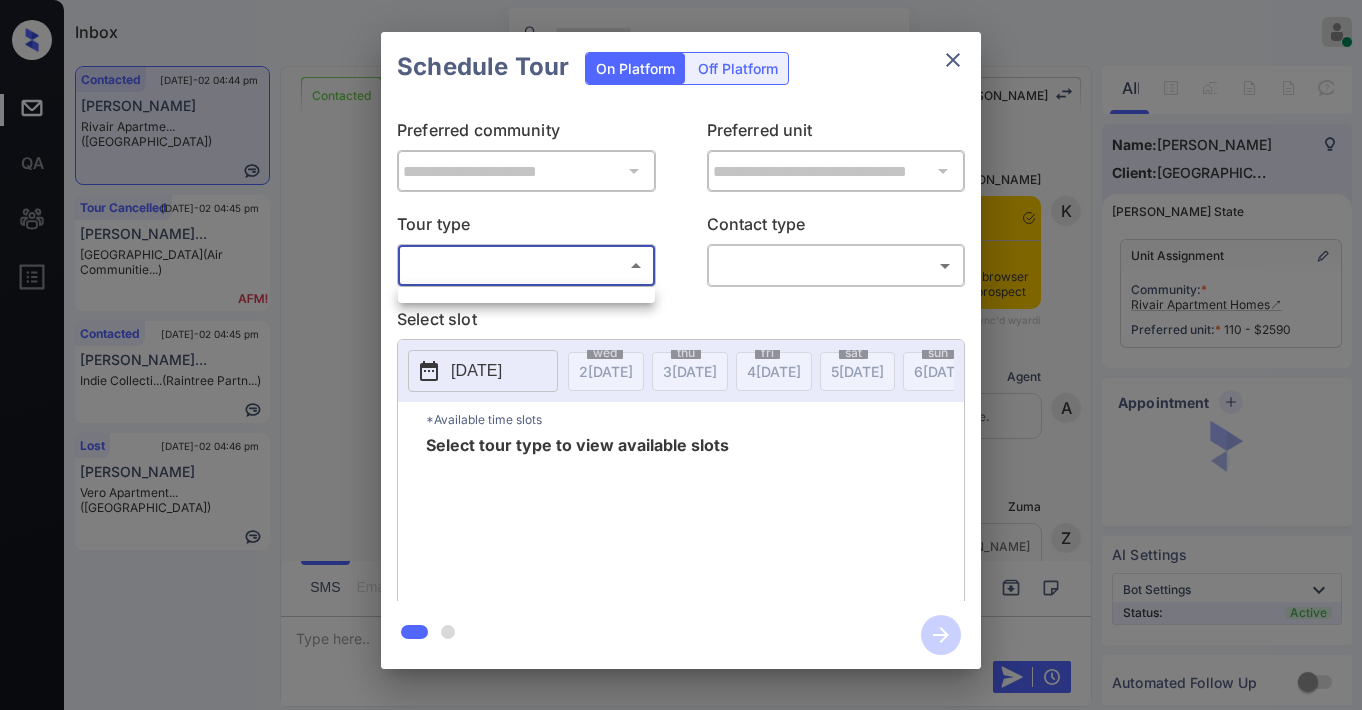click on "Inbox Jezcil  Usanastre Online Set yourself   offline Set yourself   on break Profile Switch to  dark  mode Sign out Contacted Jul-02 04:44 pm   Lisa Ly Rivair Apartme...  (Fairfield) Tour Cancelled Jul-02 04:45 pm   Alex Antzoulat... Malibu Canyon  (Air Communitie...) Contacted Jul-02 04:45 pm   Anastasia Lugo... Indie Collecti...  (Raintree Partn...) Lost Jul-02 04:46 pm   Deja Vaughn Vero Apartment...  (Fairfield) Contacted Lost Lead Sentiment: Angry Upon sliding the acknowledgement:  Lead will move to lost stage. * ​ SMS and call option will be set to opt out. AFM will be turned off for the lead. Kelsey New Message Kelsey Notes Note: https://conversation.getzuma.com/685afca2a49300c9f63f65c6 - Paste this link into your browser to view Kelsey’s conversation with the prospect Jun 24, 2025 12:29 pm  Sync'd w  yardi K New Message Agent Lead created via leadPoller in Inbound stage. Jun 24, 2025 12:29 pm A New Message Zuma Lead transferred to leasing agent: kelsey Jun 24, 2025 12:29 pm  Sync'd w  yardi Z A A" at bounding box center [681, 355] 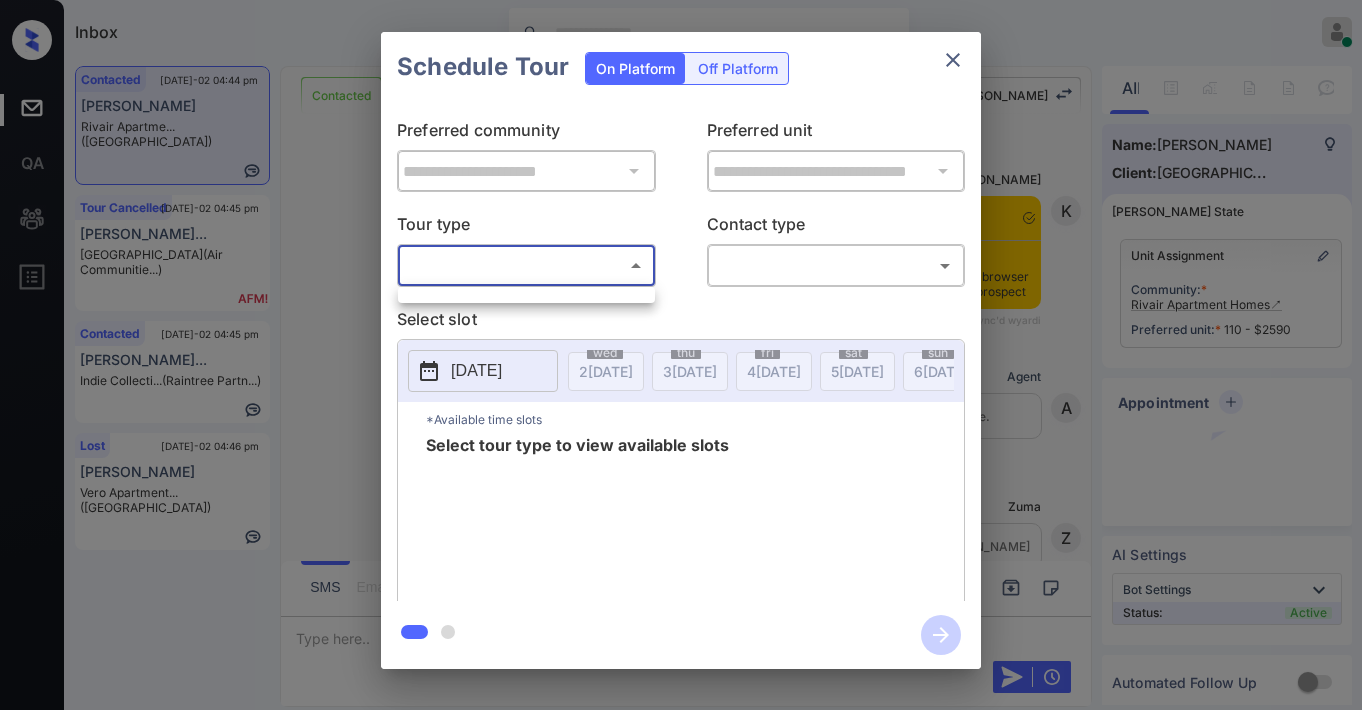 scroll, scrollTop: 0, scrollLeft: 0, axis: both 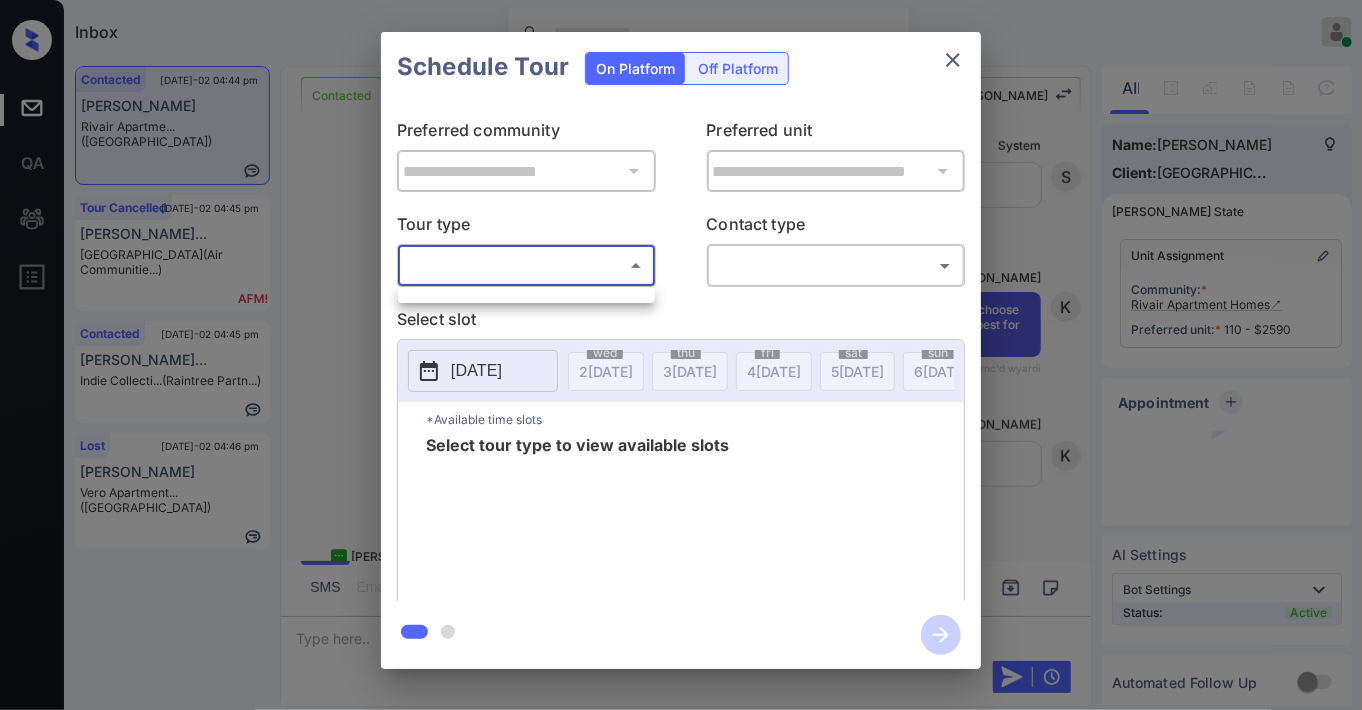 click at bounding box center [681, 355] 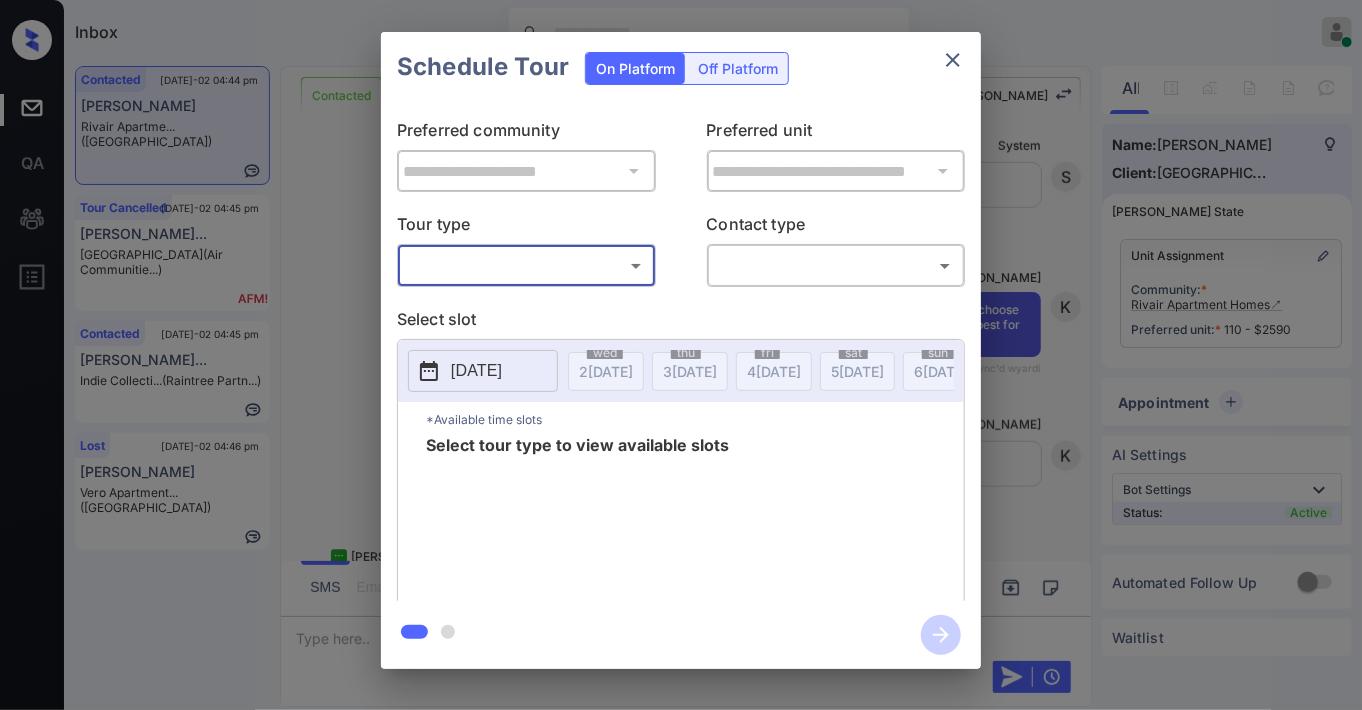 click on "Inbox Jezcil  Usanastre Online Set yourself   offline Set yourself   on break Profile Switch to  dark  mode Sign out Contacted Jul-02 04:44 pm   Lisa Ly Rivair Apartme...  (Fairfield) Tour Cancelled Jul-02 04:45 pm   Alex Antzoulat... Malibu Canyon  (Air Communitie...) Contacted Jul-02 04:45 pm   Anastasia Lugo... Indie Collecti...  (Raintree Partn...) Lost Jul-02 04:46 pm   Deja Vaughn Vero Apartment...  (Fairfield) Contacted Lost Lead Sentiment: Angry Upon sliding the acknowledgement:  Lead will move to lost stage. * ​ SMS and call option will be set to opt out. AFM will be turned off for the lead. Kelsey New Message Kelsey Notes Note: https://conversation.getzuma.com/685afca2a49300c9f63f65c6 - Paste this link into your browser to view Kelsey’s conversation with the prospect Jun 24, 2025 12:29 pm  Sync'd w  yardi K New Message Agent Lead created via leadPoller in Inbound stage. Jun 24, 2025 12:29 pm A New Message Zuma Lead transferred to leasing agent: kelsey Jun 24, 2025 12:29 pm  Sync'd w  yardi Z A A" at bounding box center (681, 355) 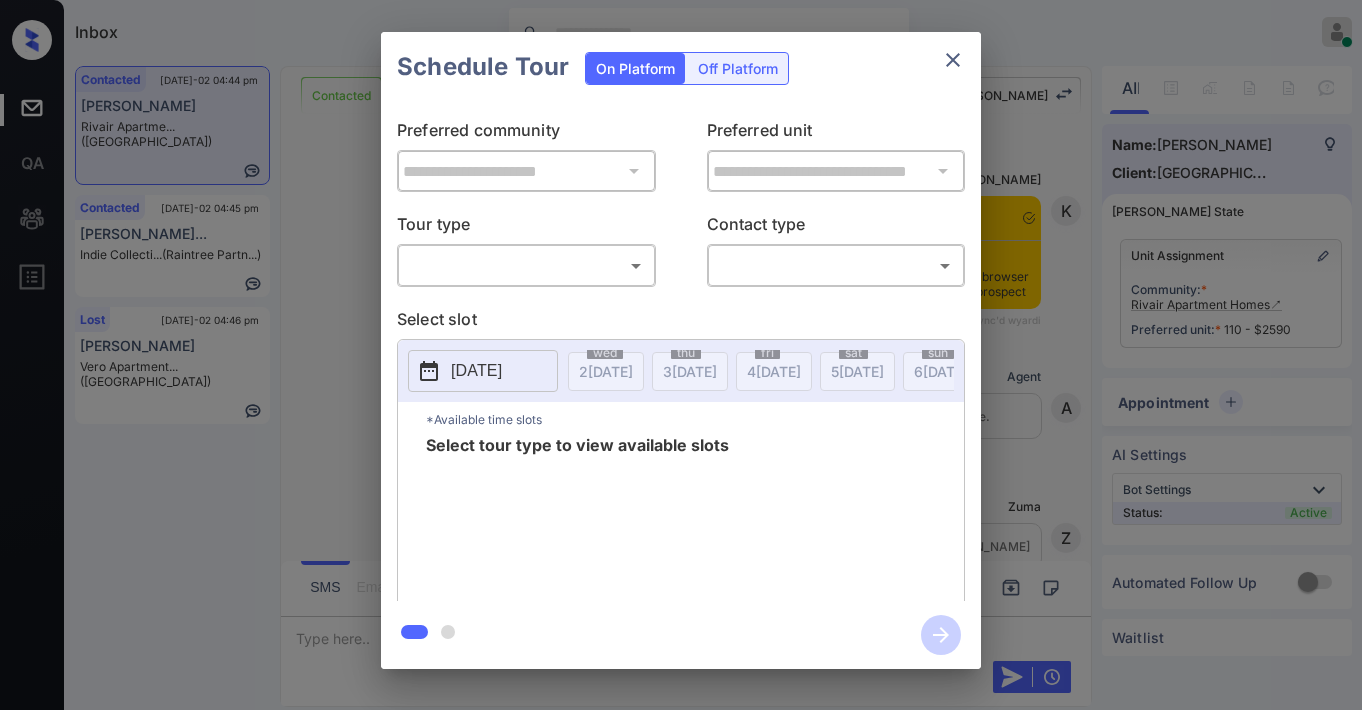 scroll, scrollTop: 0, scrollLeft: 0, axis: both 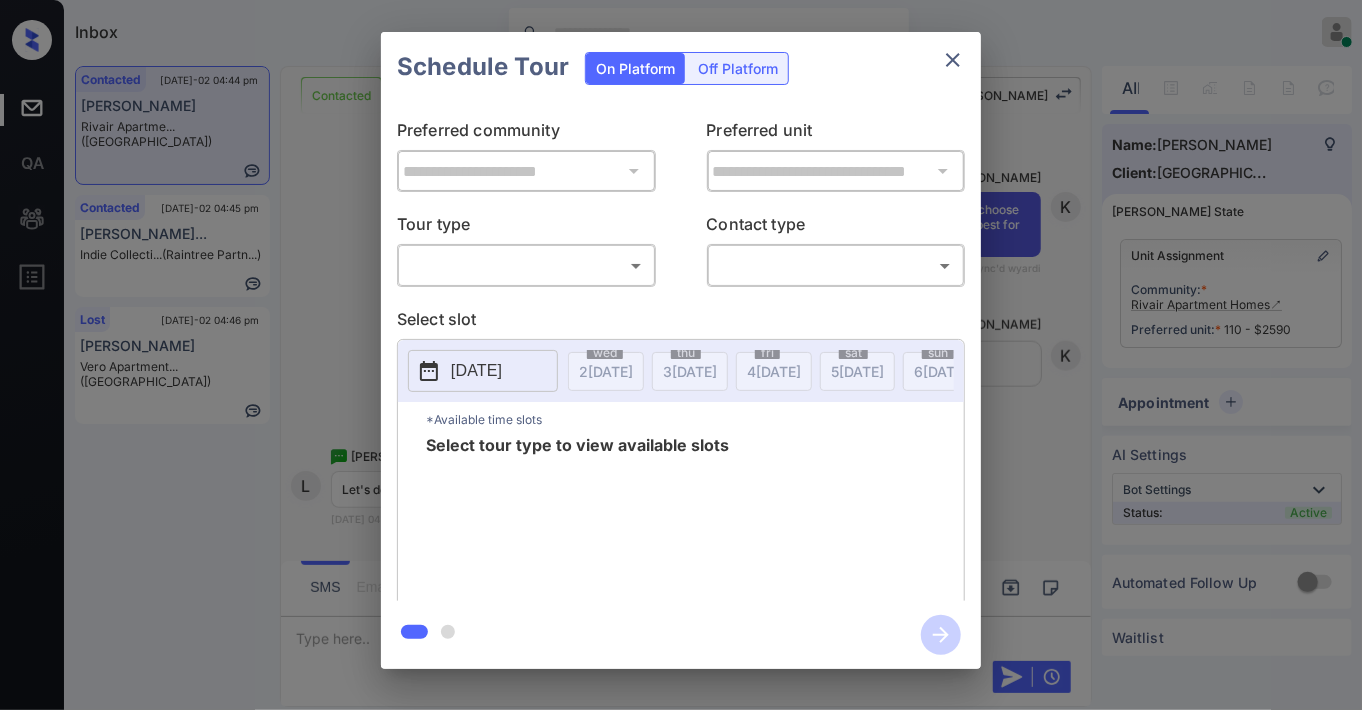 click on "Inbox Jezcil  Usanastre Online Set yourself   offline Set yourself   on break Profile Switch to  dark  mode Sign out Contacted Jul-02 04:44 pm   Lisa Ly Rivair Apartme...  (Fairfield) Contacted Jul-02 04:45 pm   Anastasia Lugo... Indie Collecti...  (Raintree Partn...) Lost Jul-02 04:46 pm   Deja Vaughn Vero Apartment...  (Fairfield) Contacted Lost Lead Sentiment: Angry Upon sliding the acknowledgement:  Lead will move to lost stage. * ​ SMS and call option will be set to opt out. AFM will be turned off for the lead. Kelsey New Message Kelsey Notes Note: https://conversation.getzuma.com/685afca2a49300c9f63f65c6 - Paste this link into your browser to view Kelsey’s conversation with the prospect Jun 24, 2025 12:29 pm  Sync'd w  yardi K New Message Agent Lead created via leadPoller in Inbound stage. Jun 24, 2025 12:29 pm A New Message Zuma Lead transferred to leasing agent: kelsey Jun 24, 2025 12:29 pm  Sync'd w  yardi Z New Message Agent AFM Request sent to Kelsey. Jun 24, 2025 12:29 pm A New Message Agent A" at bounding box center (681, 355) 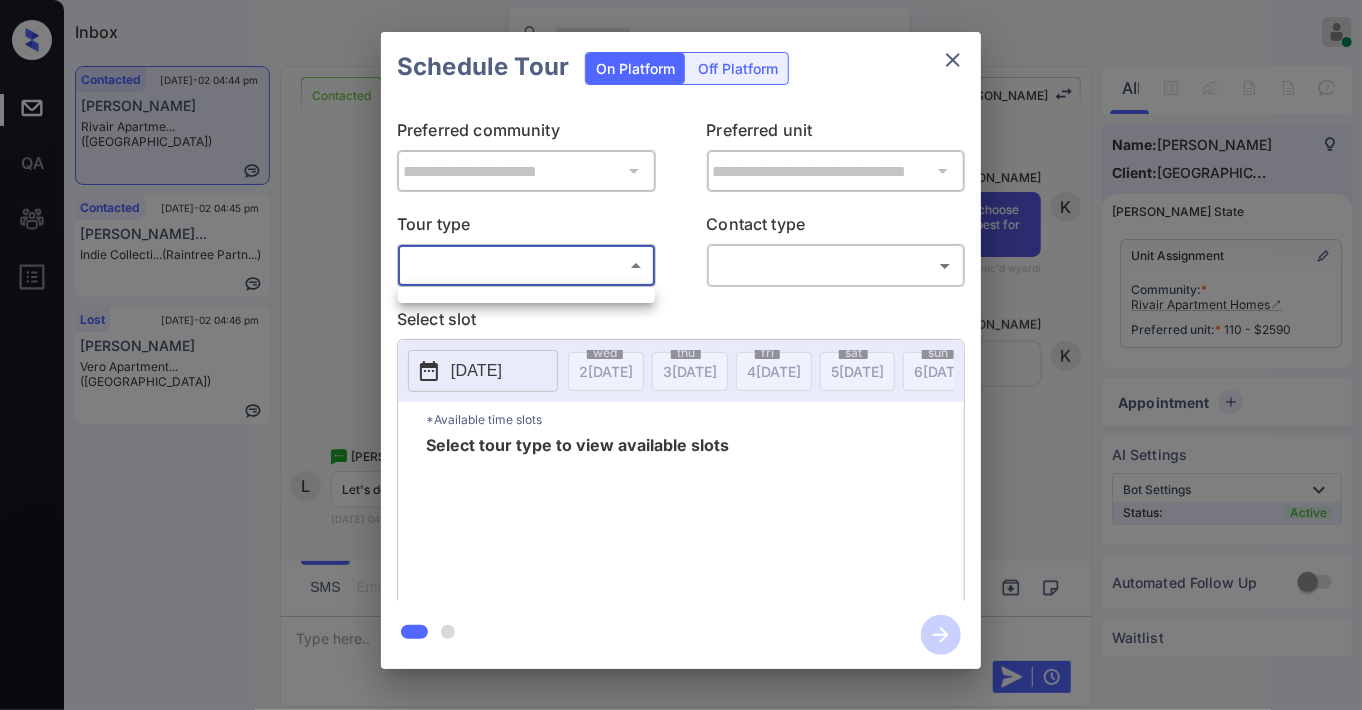 click at bounding box center (681, 355) 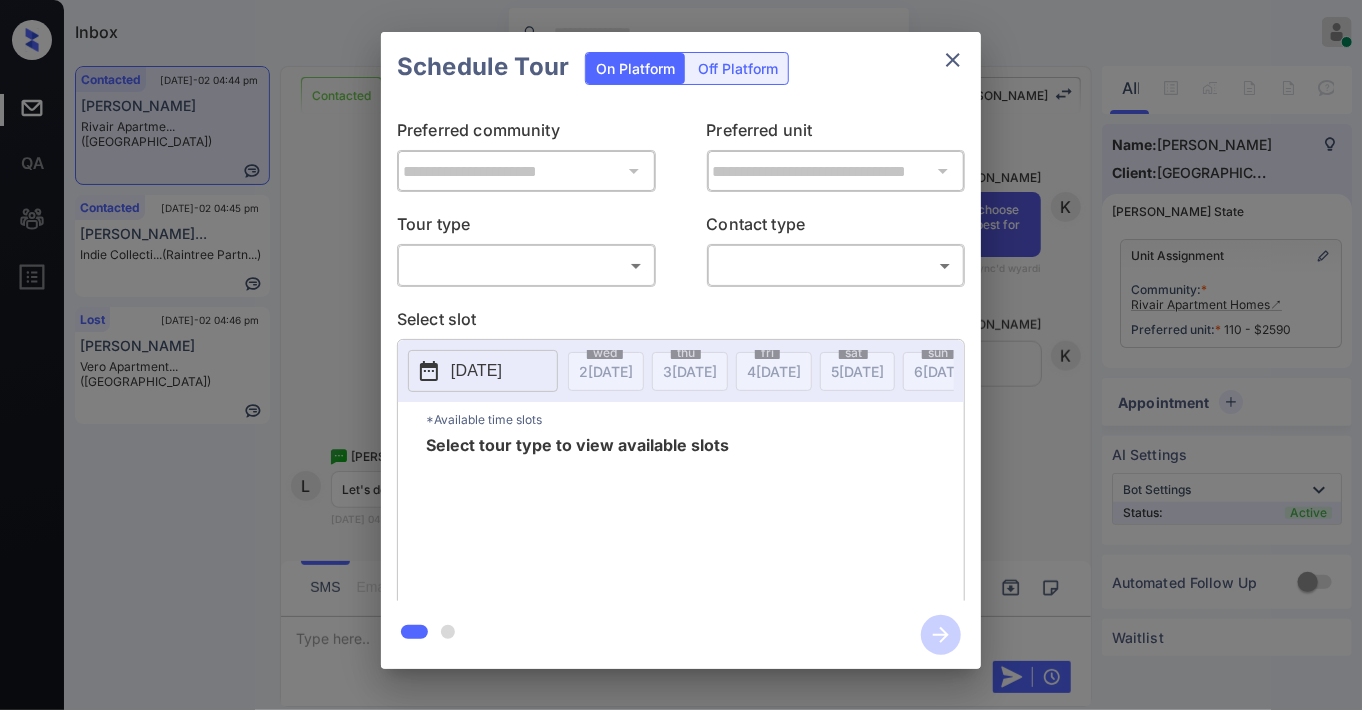 click on "**********" at bounding box center [681, 350] 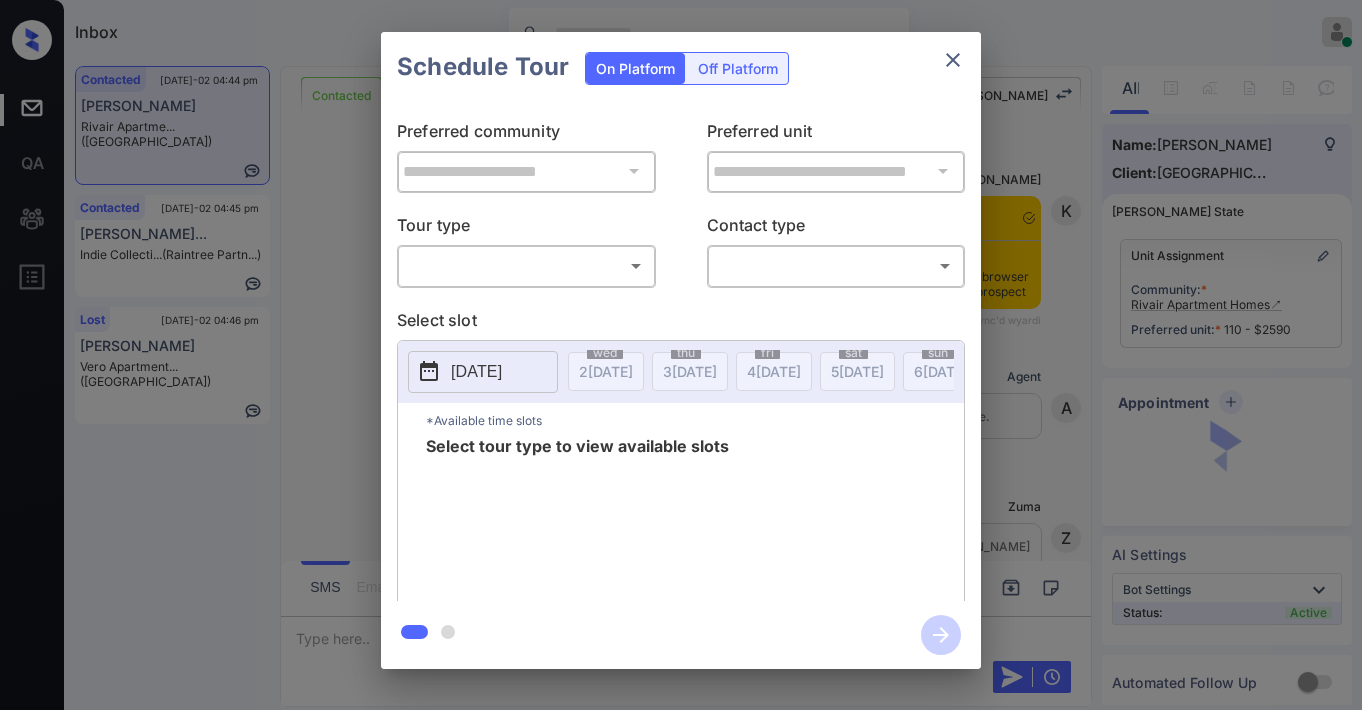 scroll, scrollTop: 0, scrollLeft: 0, axis: both 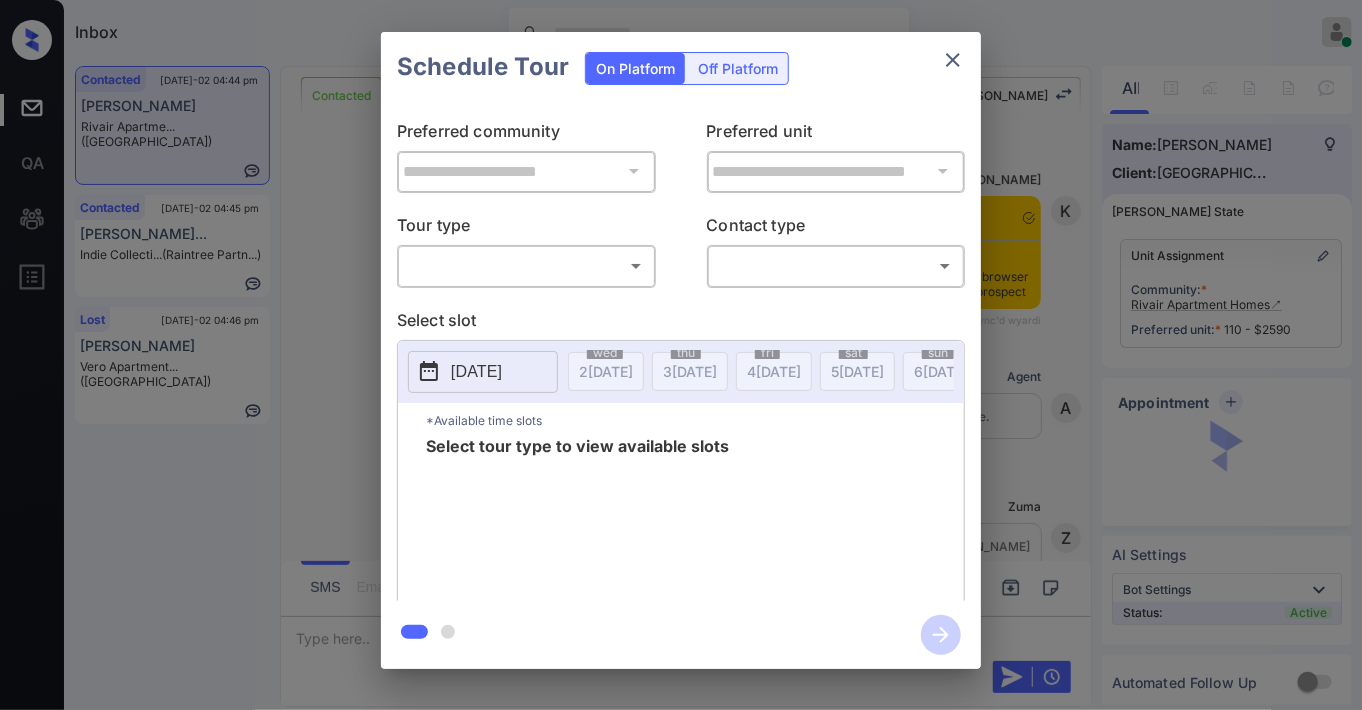 click on "Inbox Jezcil  Usanastre Online Set yourself   offline Set yourself   on break Profile Switch to  dark  mode Sign out Contacted [DATE]-02 04:44 pm   [PERSON_NAME] Apartme...  ([GEOGRAPHIC_DATA]) Contacted [DATE]-02 04:45 pm   [PERSON_NAME]... Indie Collecti...  (Raintree Partn...) Lost [DATE]-02 04:46 pm   [PERSON_NAME] Vero Apartment...  ([GEOGRAPHIC_DATA]) Contacted Lost Lead Sentiment: Angry Upon sliding the acknowledgement:  Lead will move to lost stage. * ​ SMS and call option will be set to opt out. AFM will be turned off for the lead. Kelsey New Message [PERSON_NAME] Notes Note: [URL][DOMAIN_NAME] - Paste this link into your browser to view [PERSON_NAME] conversation with the prospect [DATE] 12:29 pm  Sync'd w  yardi K New Message Agent Lead created via leadPoller in Inbound stage. [DATE] 12:29 pm A New Message [PERSON_NAME] Lead transferred to leasing agent: [PERSON_NAME] [DATE] 12:29 pm  Sync'd w  yardi Z New Message Agent AFM Request sent to [PERSON_NAME]. [DATE] 12:29 pm A New Message Agent A" at bounding box center [681, 355] 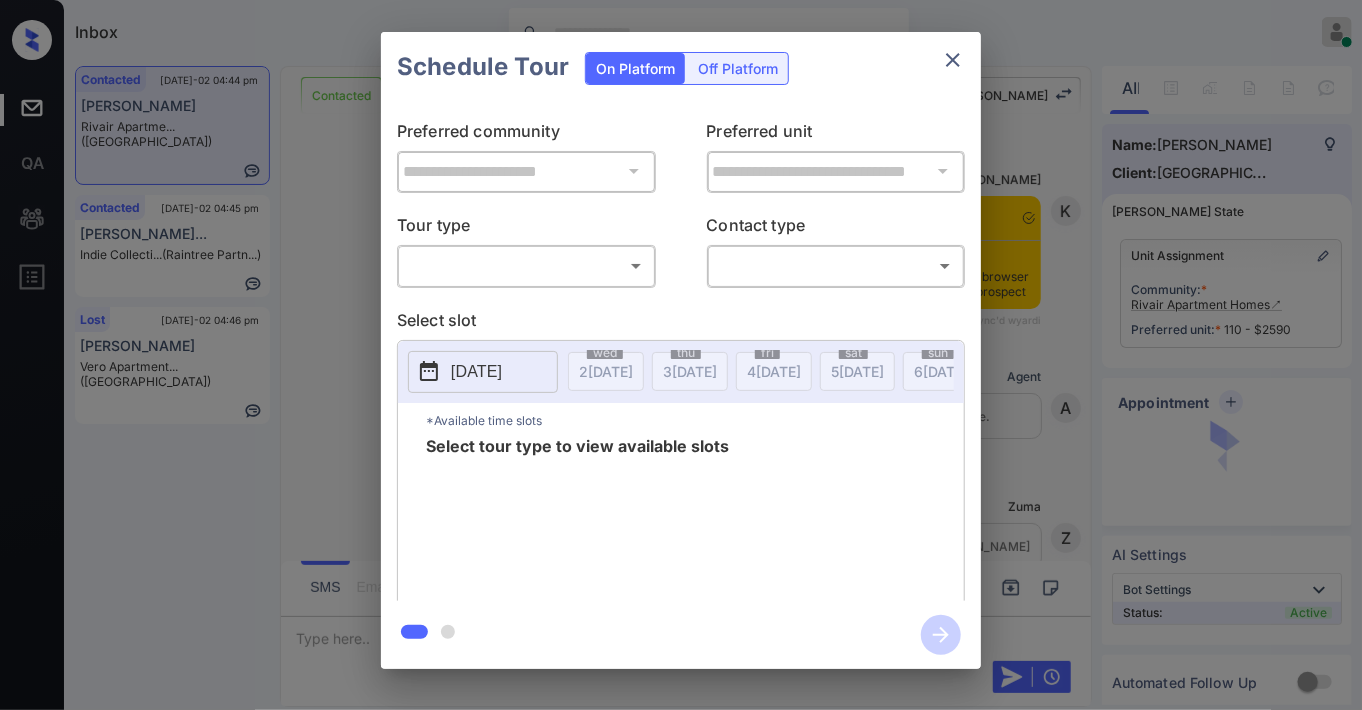 scroll, scrollTop: 11573, scrollLeft: 0, axis: vertical 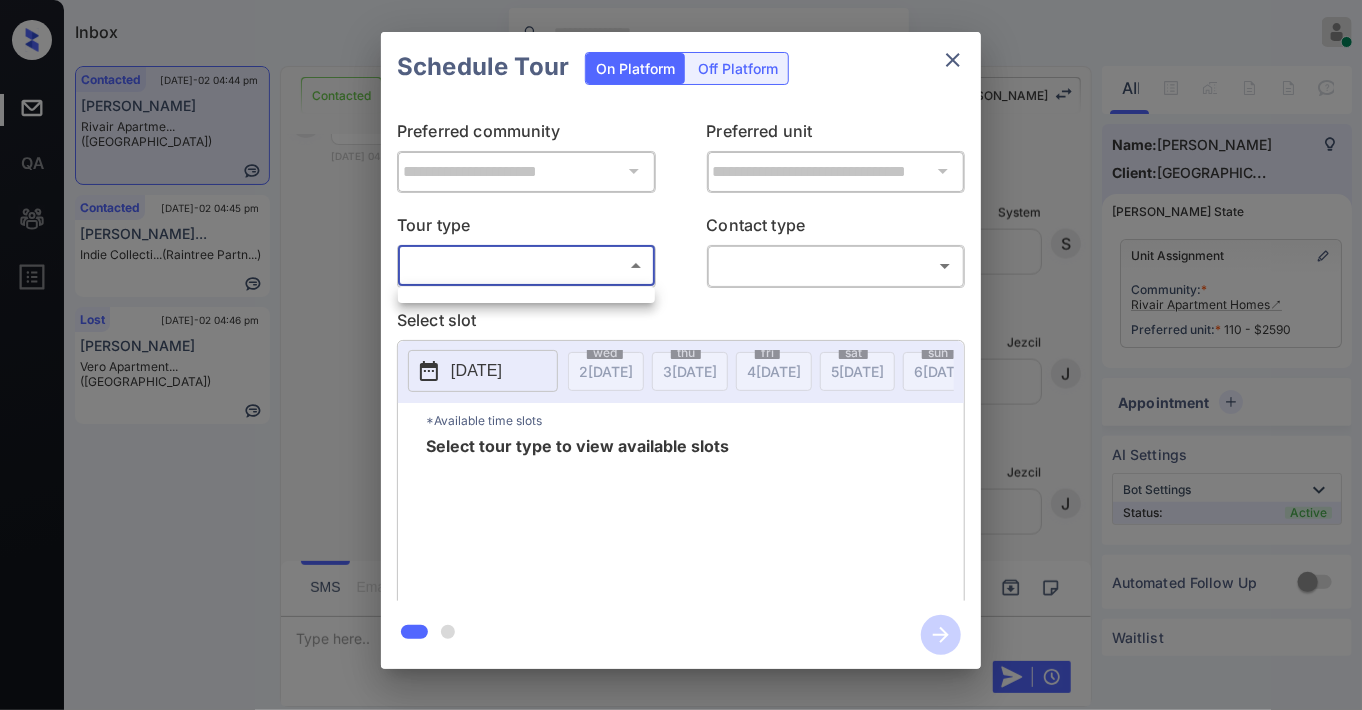 drag, startPoint x: 263, startPoint y: 210, endPoint x: 121, endPoint y: 65, distance: 202.95073 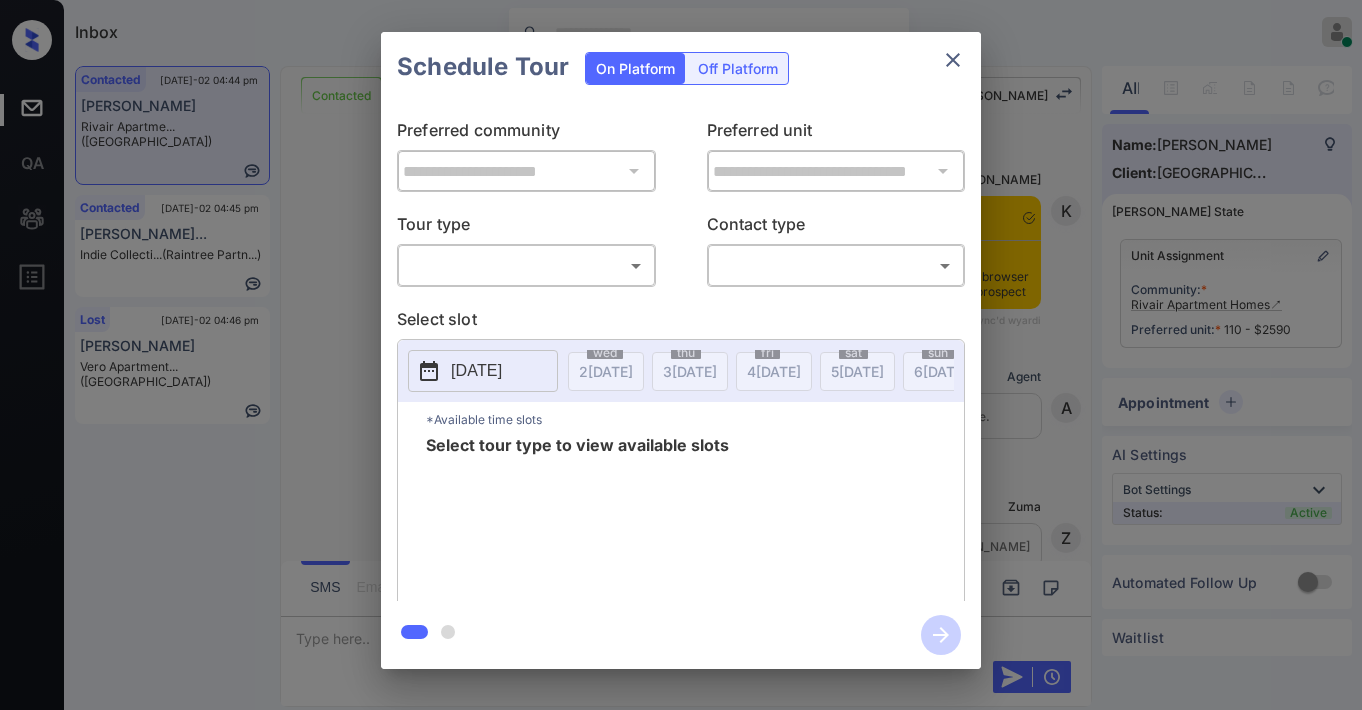 scroll, scrollTop: 0, scrollLeft: 0, axis: both 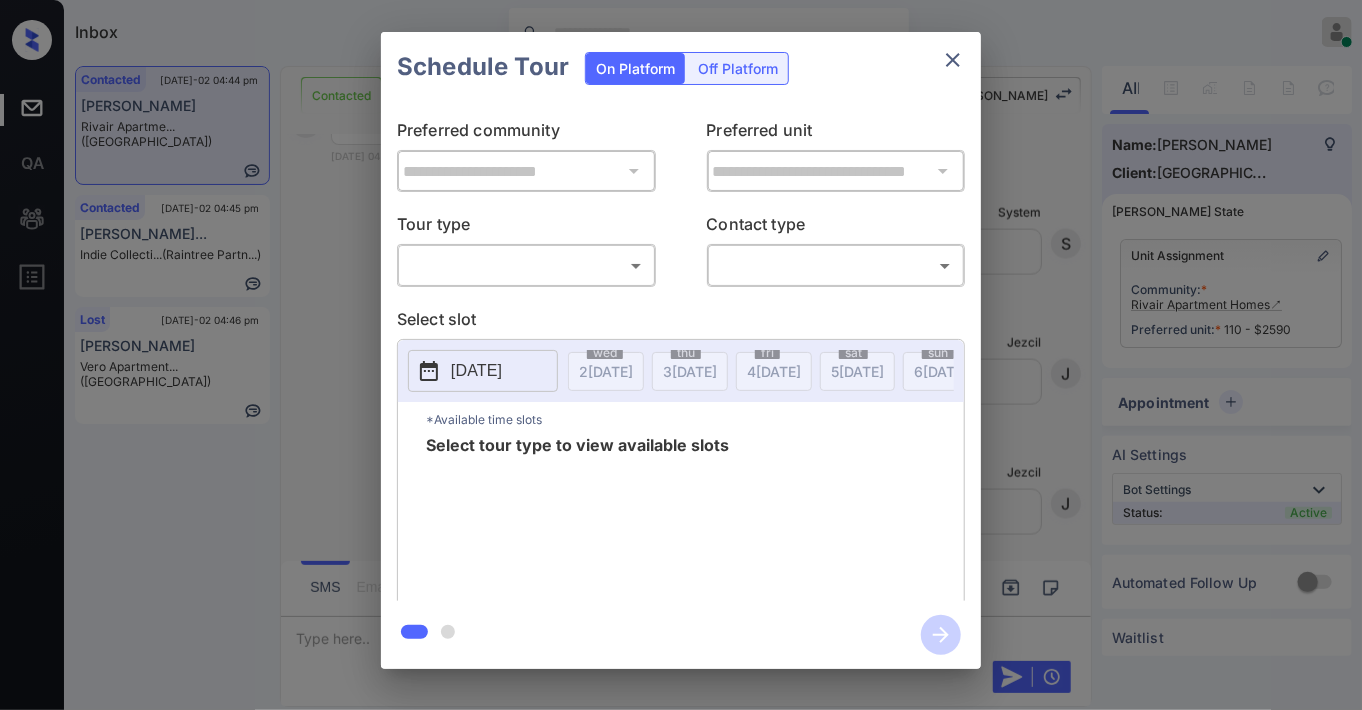 click on "Inbox Jezcil  Usanastre Online Set yourself   offline Set yourself   on break Profile Switch to  dark  mode Sign out Contacted Jul-02 04:44 pm   Lisa Ly Rivair Apartme...  (Fairfield) Contacted Jul-02 04:45 pm   Anastasia Lugo... Indie Collecti...  (Raintree Partn...) Lost Jul-02 04:46 pm   Deja Vaughn Vero Apartment...  (Fairfield) Contacted Lost Lead Sentiment: Angry Upon sliding the acknowledgement:  Lead will move to lost stage. * ​ SMS and call option will be set to opt out. AFM will be turned off for the lead. Kelsey New Message Kelsey Notes Note: https://conversation.getzuma.com/685afca2a49300c9f63f65c6 - Paste this link into your browser to view Kelsey’s conversation with the prospect Jun 24, 2025 12:29 pm  Sync'd w  yardi K New Message Agent Lead created via leadPoller in Inbound stage. Jun 24, 2025 12:29 pm A New Message Zuma Lead transferred to leasing agent: kelsey Jun 24, 2025 12:29 pm  Sync'd w  yardi Z New Message Agent AFM Request sent to Kelsey. Jun 24, 2025 12:29 pm A New Message Agent A" at bounding box center (681, 355) 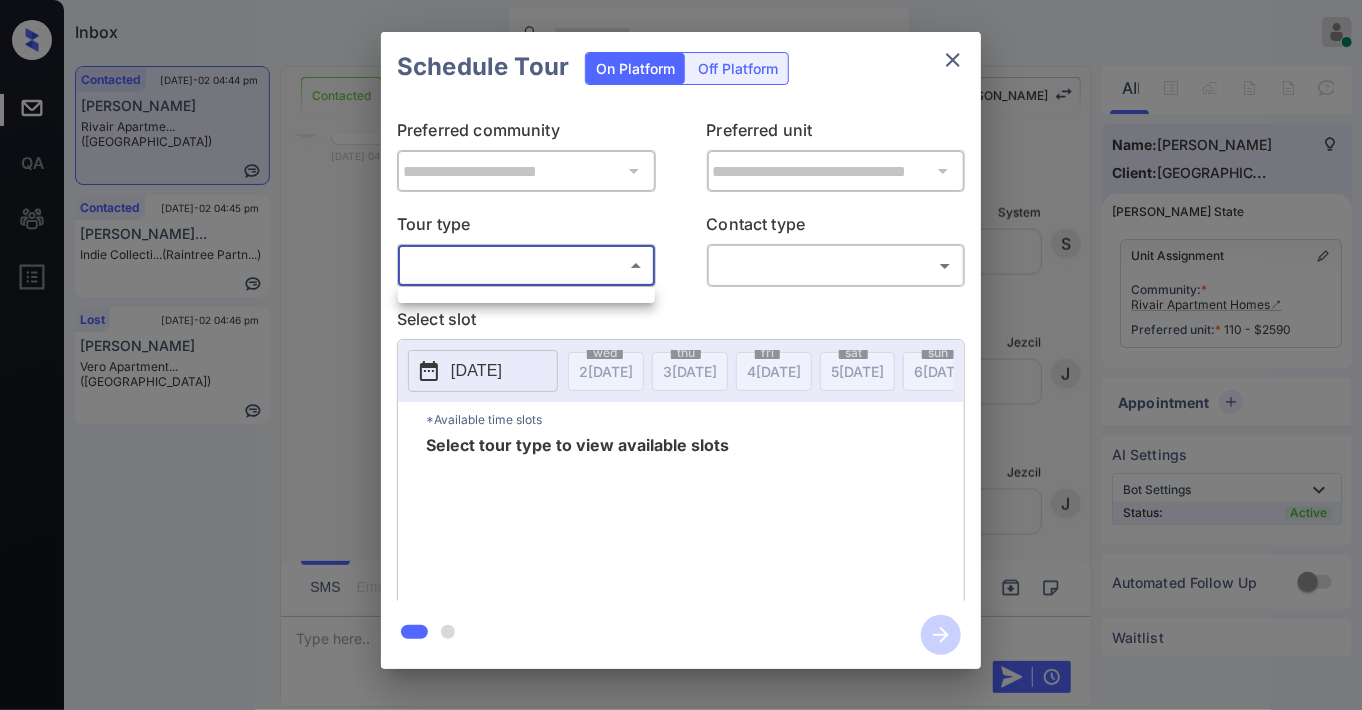 click at bounding box center (681, 355) 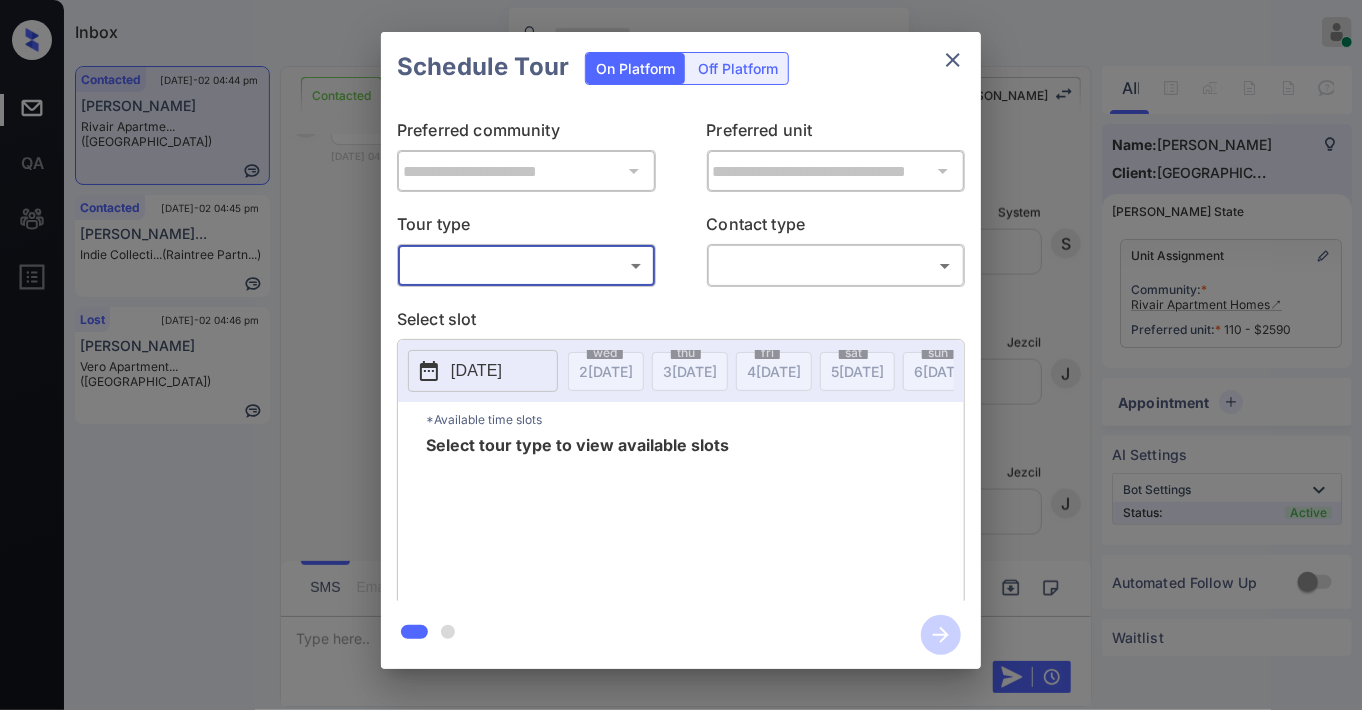 click on "Inbox Jezcil  Usanastre Online Set yourself   offline Set yourself   on break Profile Switch to  dark  mode Sign out Contacted Jul-02 04:44 pm   Lisa Ly Rivair Apartme...  (Fairfield) Contacted Jul-02 04:45 pm   Anastasia Lugo... Indie Collecti...  (Raintree Partn...) Lost Jul-02 04:46 pm   Deja Vaughn Vero Apartment...  (Fairfield) Contacted Lost Lead Sentiment: Angry Upon sliding the acknowledgement:  Lead will move to lost stage. * ​ SMS and call option will be set to opt out. AFM will be turned off for the lead. Kelsey New Message Kelsey Notes Note: https://conversation.getzuma.com/685afca2a49300c9f63f65c6 - Paste this link into your browser to view Kelsey’s conversation with the prospect Jun 24, 2025 12:29 pm  Sync'd w  yardi K New Message Agent Lead created via leadPoller in Inbound stage. Jun 24, 2025 12:29 pm A New Message Zuma Lead transferred to leasing agent: kelsey Jun 24, 2025 12:29 pm  Sync'd w  yardi Z New Message Agent AFM Request sent to Kelsey. Jun 24, 2025 12:29 pm A New Message Agent A" at bounding box center (681, 355) 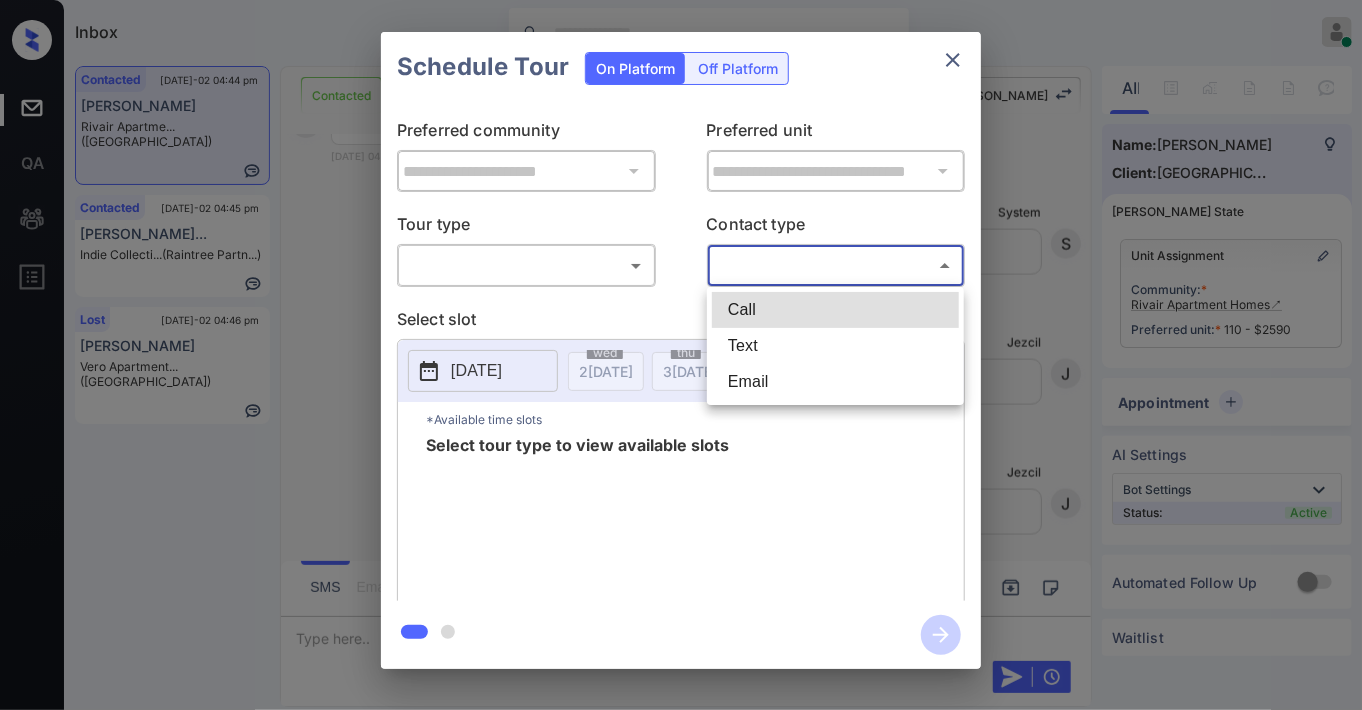 click on "Text" at bounding box center [835, 346] 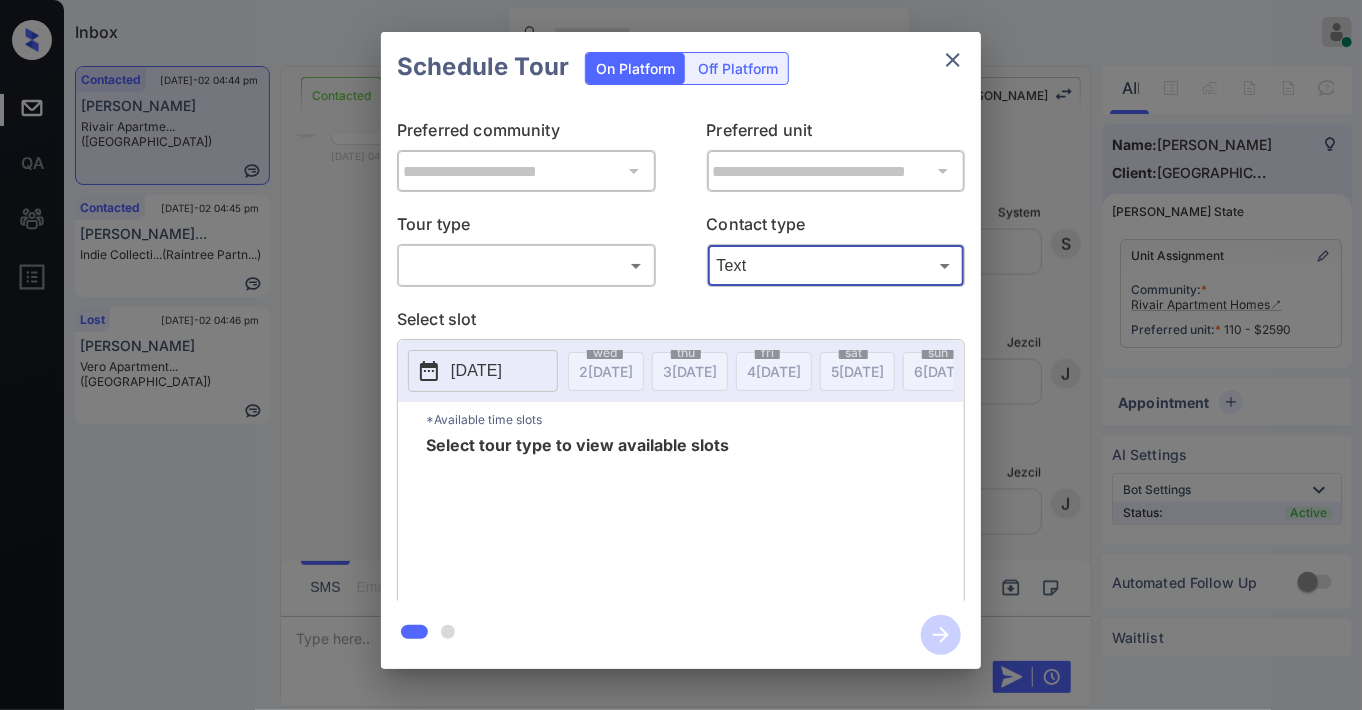 click on "[DATE]" at bounding box center (476, 371) 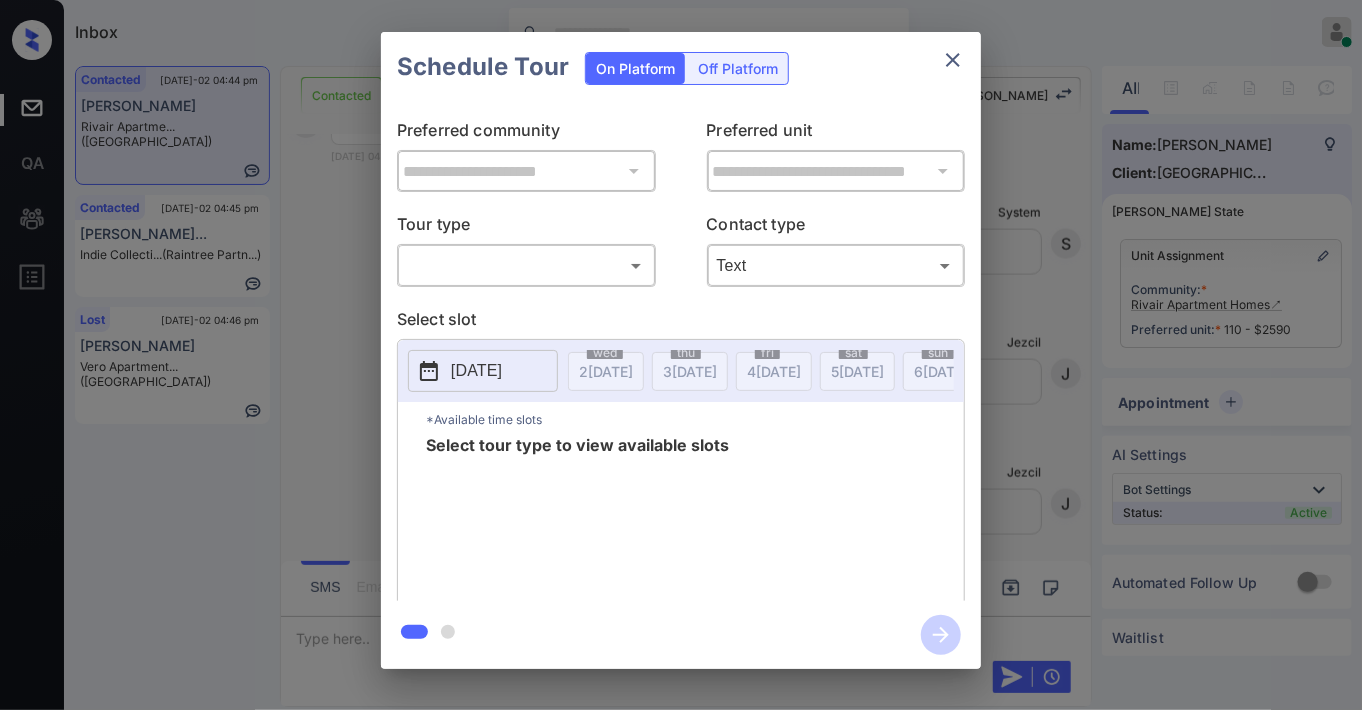 click on "**********" at bounding box center (681, 350) 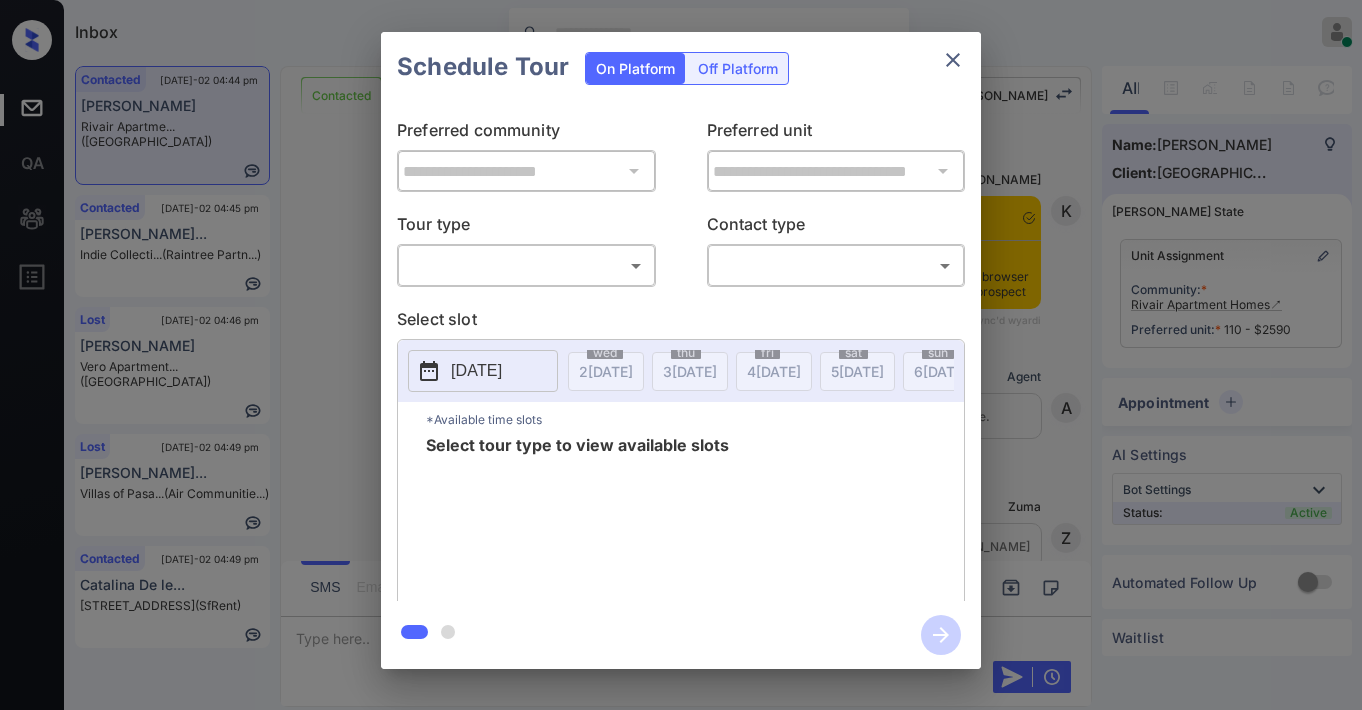 scroll, scrollTop: 0, scrollLeft: 0, axis: both 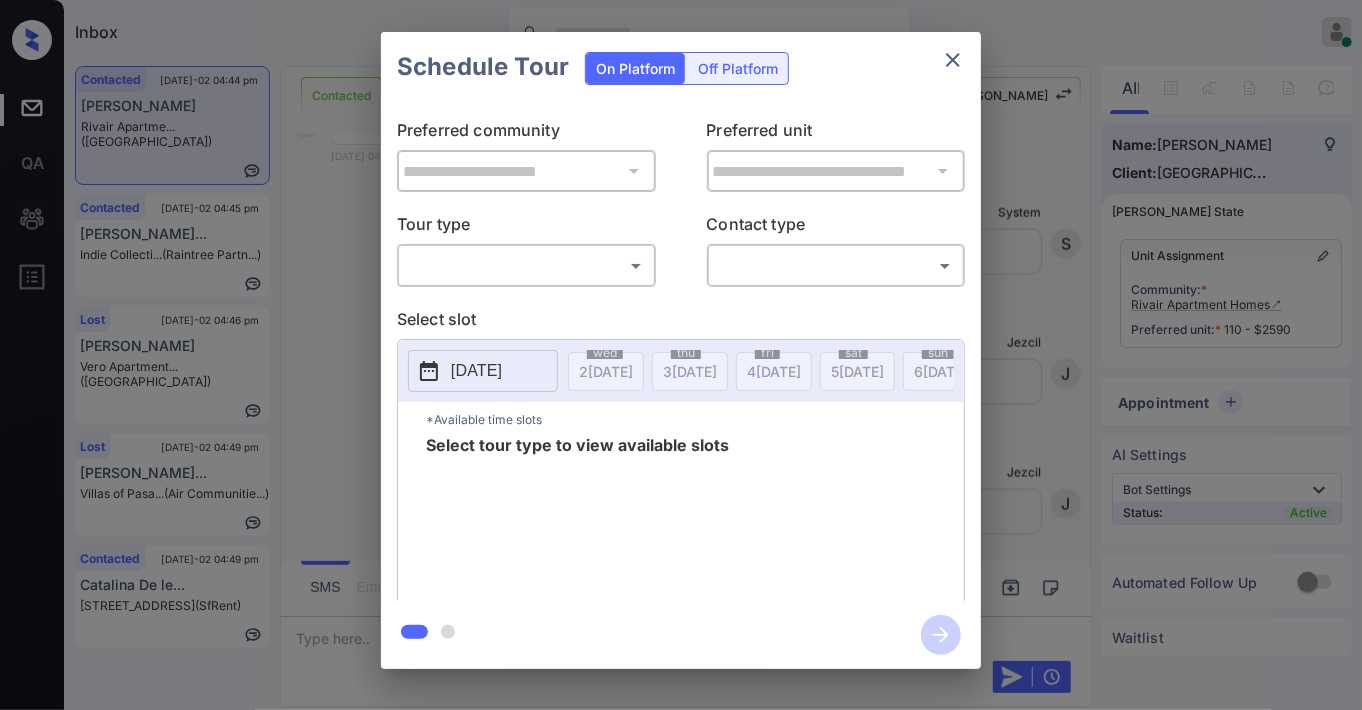 click on "Inbox Jezcil  Usanastre Online Set yourself   offline Set yourself   on break Profile Switch to  dark  mode Sign out Contacted [DATE]-02 04:44 pm   [PERSON_NAME] Apartme...  ([GEOGRAPHIC_DATA]) Contacted [DATE]-02 04:45 pm   [PERSON_NAME]... Indie Collecti...  (Raintree Partn...) Lost [DATE]-02 04:46 pm   [PERSON_NAME] Vero Apartment...  ([GEOGRAPHIC_DATA]) Lost [DATE]-02 04:49 pm   [PERSON_NAME]... Villas of [GEOGRAPHIC_DATA]...  (Air Communitie...) Contacted [DATE]-02 04:49 pm   Catalina De le... [STREET_ADDRESS]  (SfRent) Contacted Lost Lead Sentiment: Angry Upon sliding the acknowledgement:  Lead will move to lost stage. * ​ SMS and call option will be set to opt out. AFM will be turned off for the lead. Kelsey New Message [PERSON_NAME] Notes Note: [URL][DOMAIN_NAME] - Paste this link into your browser to view [PERSON_NAME] conversation with the prospect [DATE] 12:29 pm  Sync'd w  yardi K New Message Agent Lead created via leadPoller in Inbound stage. [DATE] 12:29 pm A New Message Zuma  Sync'd w  yardi Z" at bounding box center [681, 355] 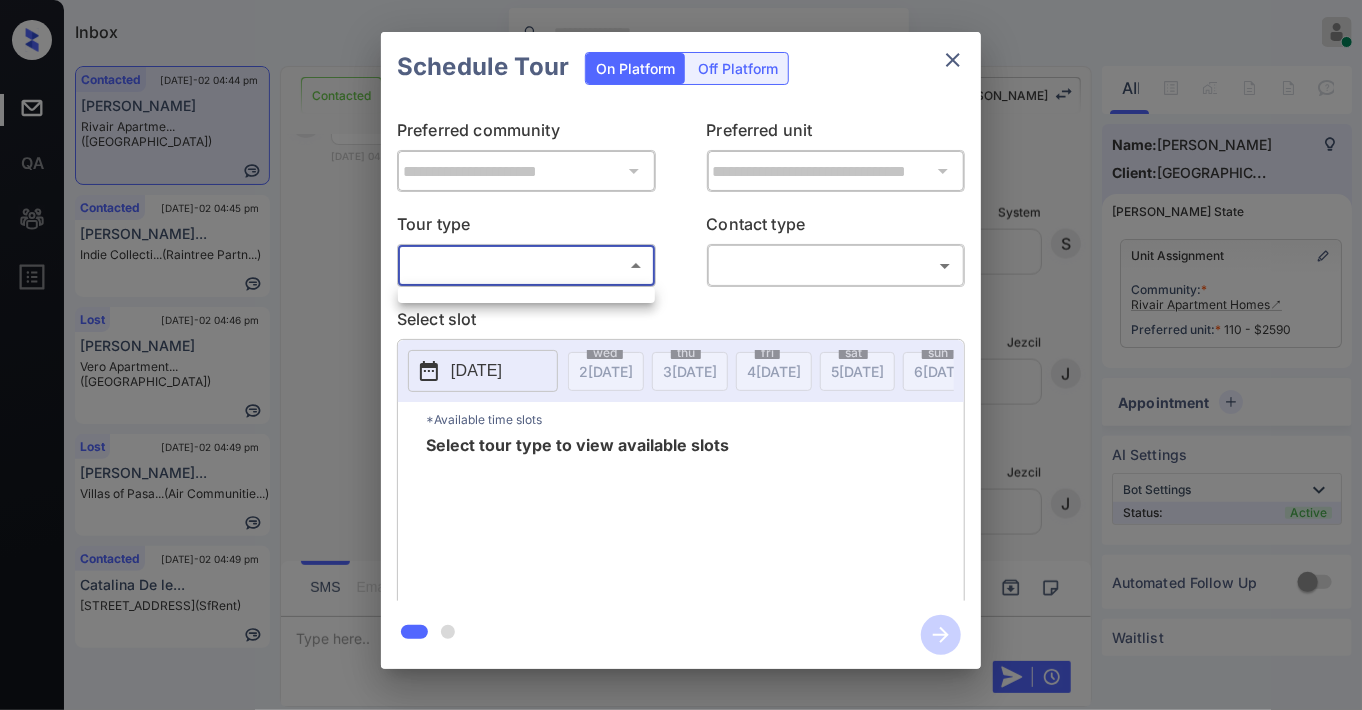 click at bounding box center [681, 355] 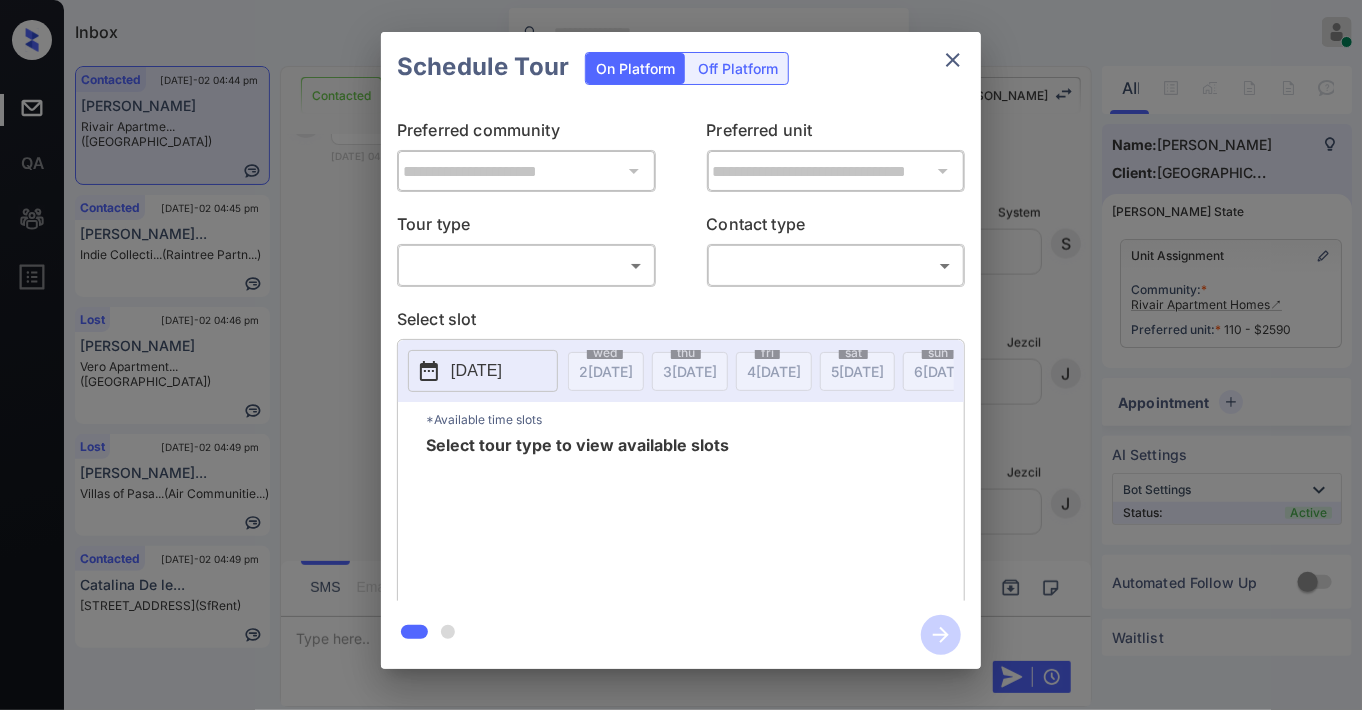 click on "**********" at bounding box center [681, 350] 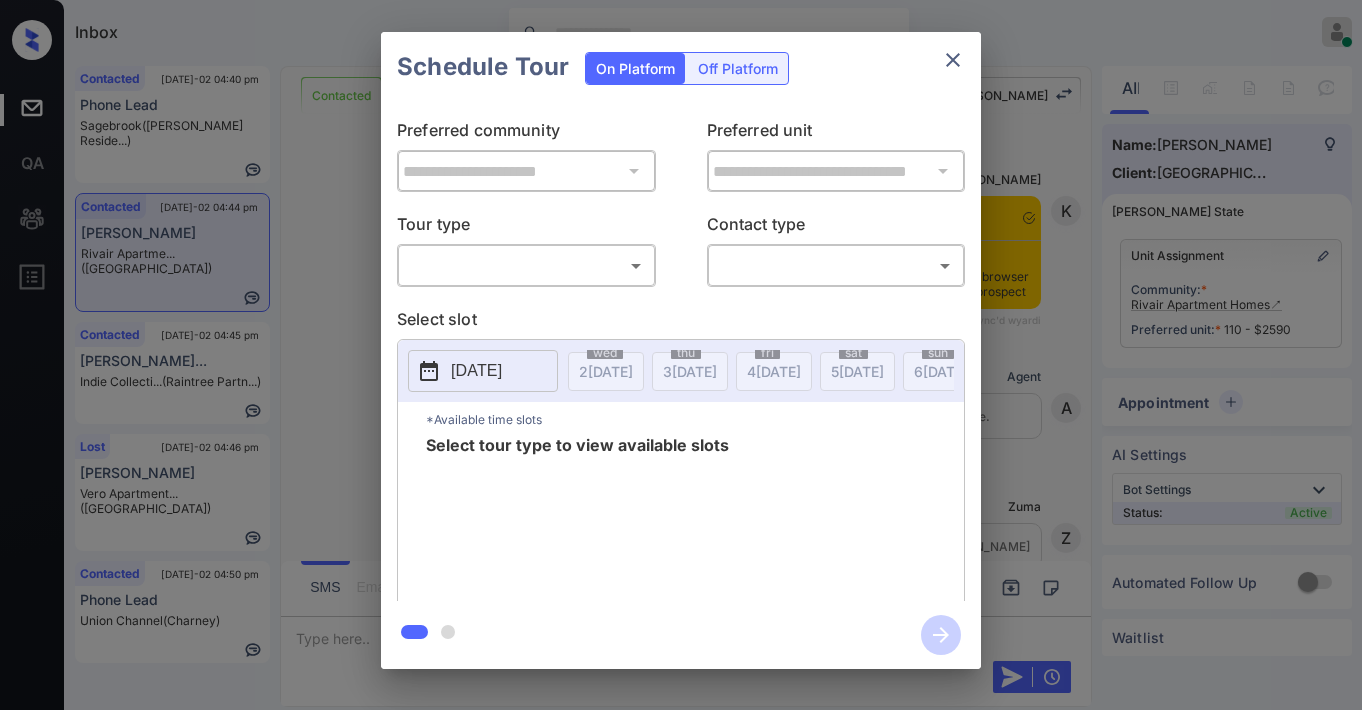 scroll, scrollTop: 0, scrollLeft: 0, axis: both 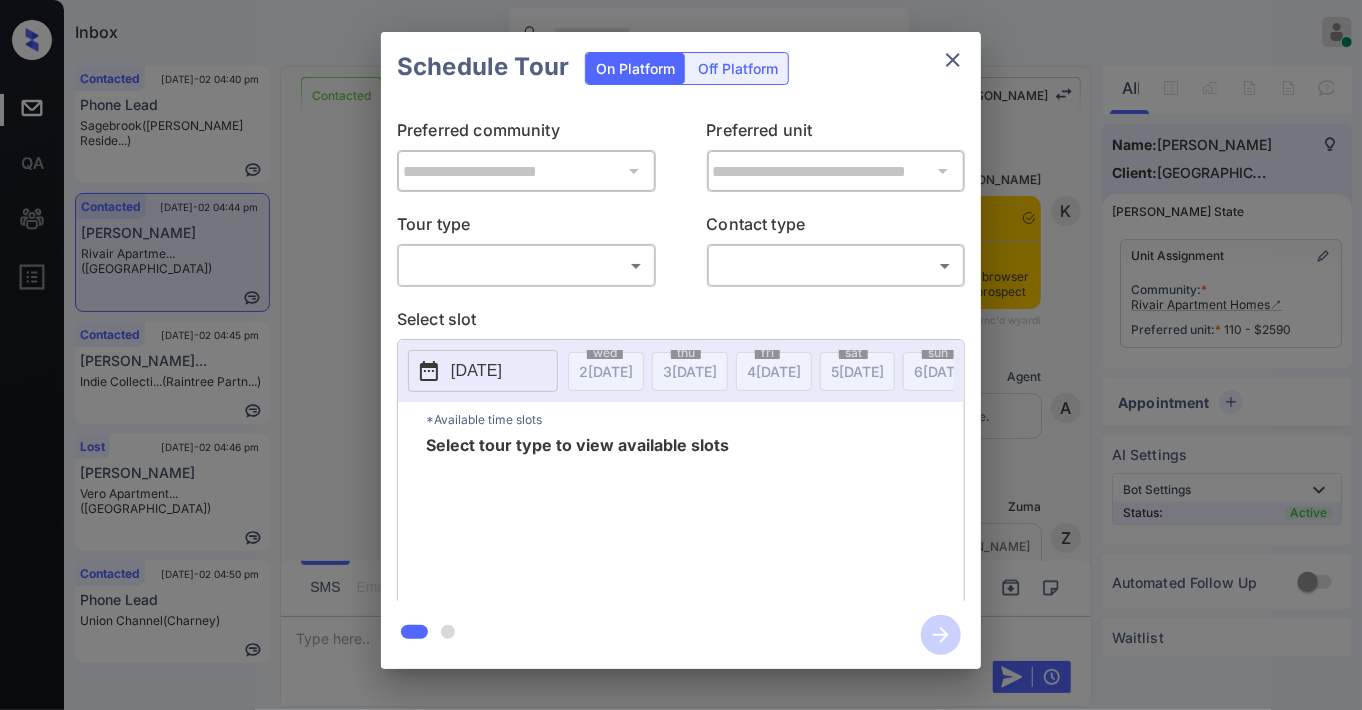 click on "​ ​" at bounding box center (526, 265) 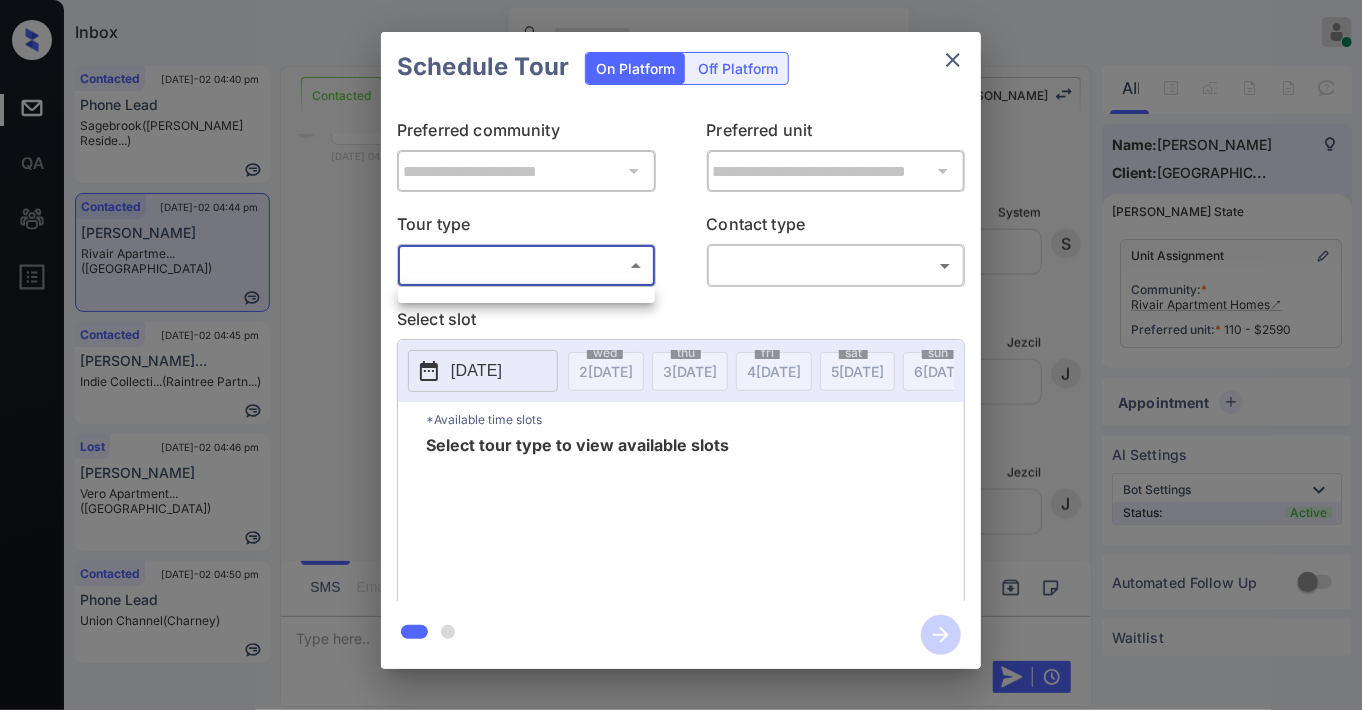 click on "Inbox Jezcil  Usanastre Online Set yourself   offline Set yourself   on break Profile Switch to  dark  mode Sign out Contacted [DATE]-02 04:40 pm   Phone Lead Sagebrook  ([PERSON_NAME] Reside...) Contacted [DATE]-02 04:44 pm   [PERSON_NAME] Apartme...  ([GEOGRAPHIC_DATA]) Contacted [DATE]-02 04:45 pm   [PERSON_NAME]... Indie Collecti...  (Raintree Partn...) Lost [DATE]-02 04:46 pm   [PERSON_NAME] Vero Apartment...  ([GEOGRAPHIC_DATA]) Contacted [DATE]-02 04:50 pm   Phone Lead Union Channel  (Charney) Contacted Lost Lead Sentiment: Angry Upon sliding the acknowledgement:  Lead will move to lost stage. * ​ SMS and call option will be set to opt out. AFM will be turned off for the lead. Kelsey New Message [PERSON_NAME] Notes Note: [URL][DOMAIN_NAME] - Paste this link into your browser to view [PERSON_NAME] conversation with the prospect [DATE] 12:29 pm  Sync'd w  yardi K New Message Agent Lead created via leadPoller in Inbound stage. [DATE] 12:29 pm A New Message Zuma [DATE] 12:29 pm  Sync'd w  yardi" at bounding box center [681, 355] 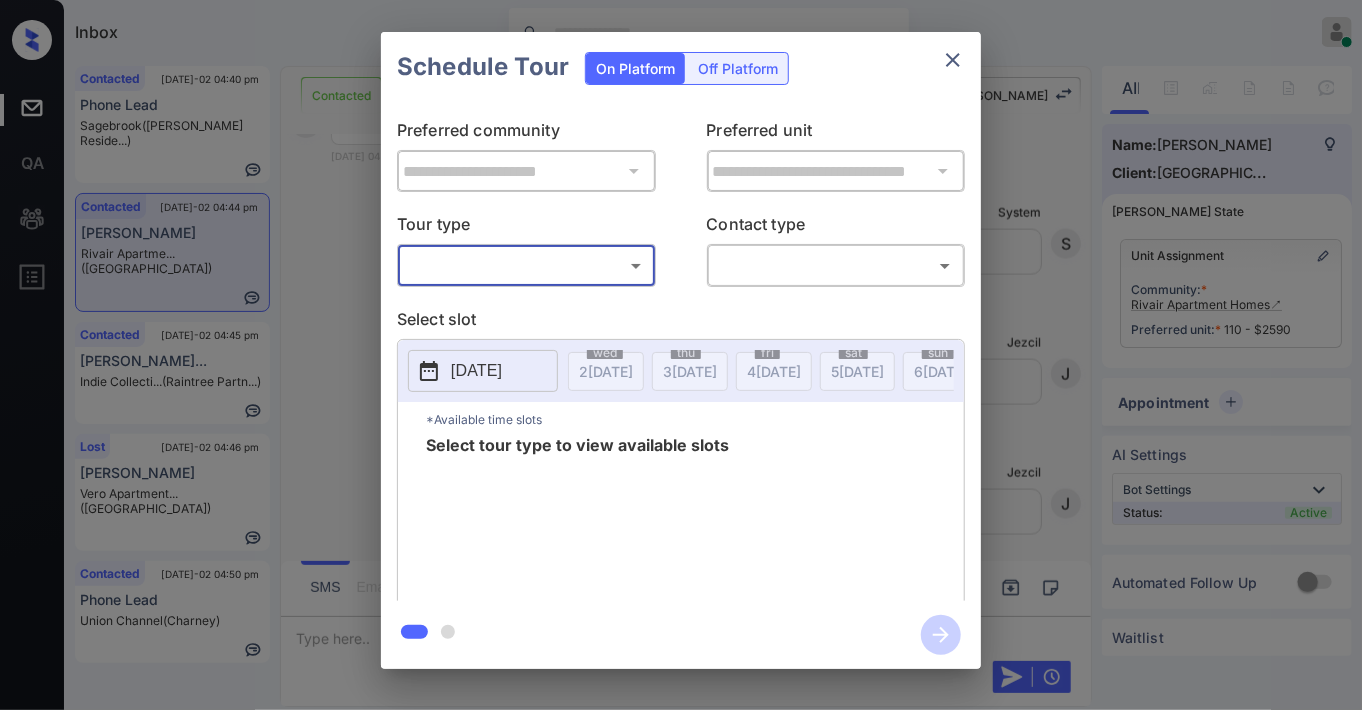 click 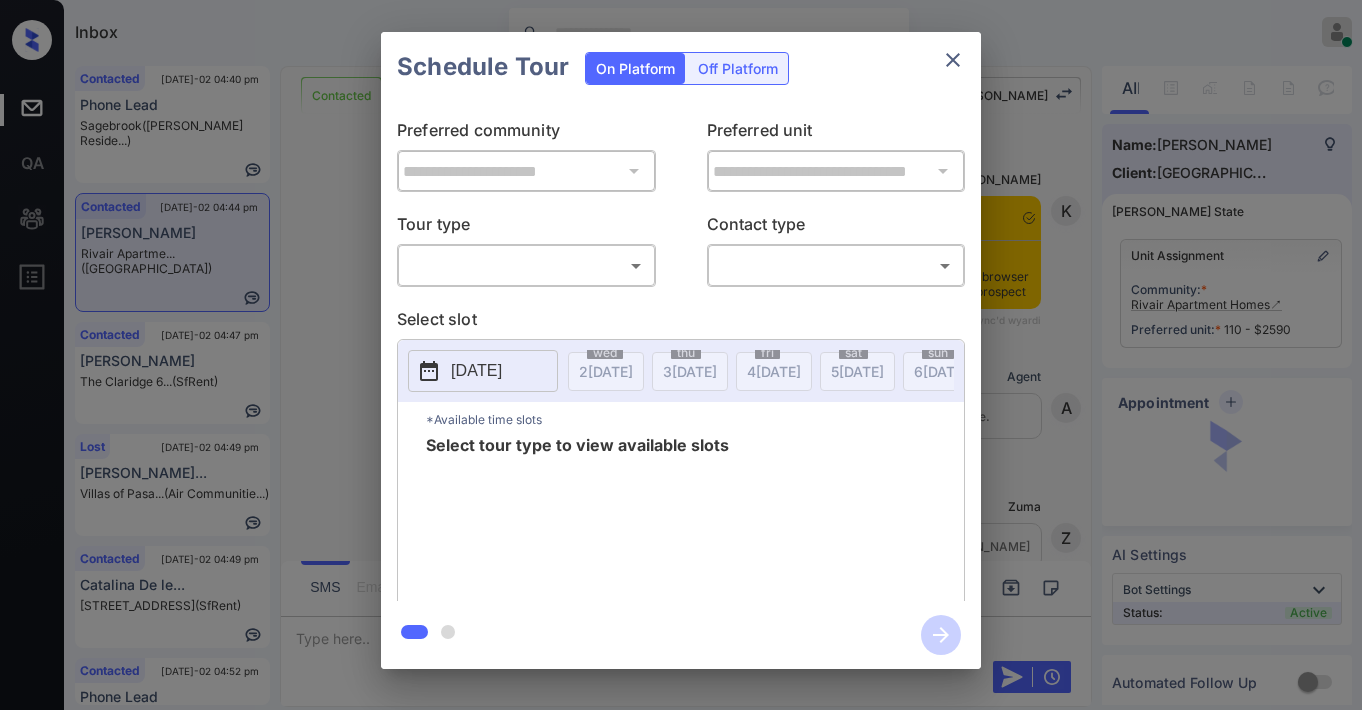 scroll, scrollTop: 0, scrollLeft: 0, axis: both 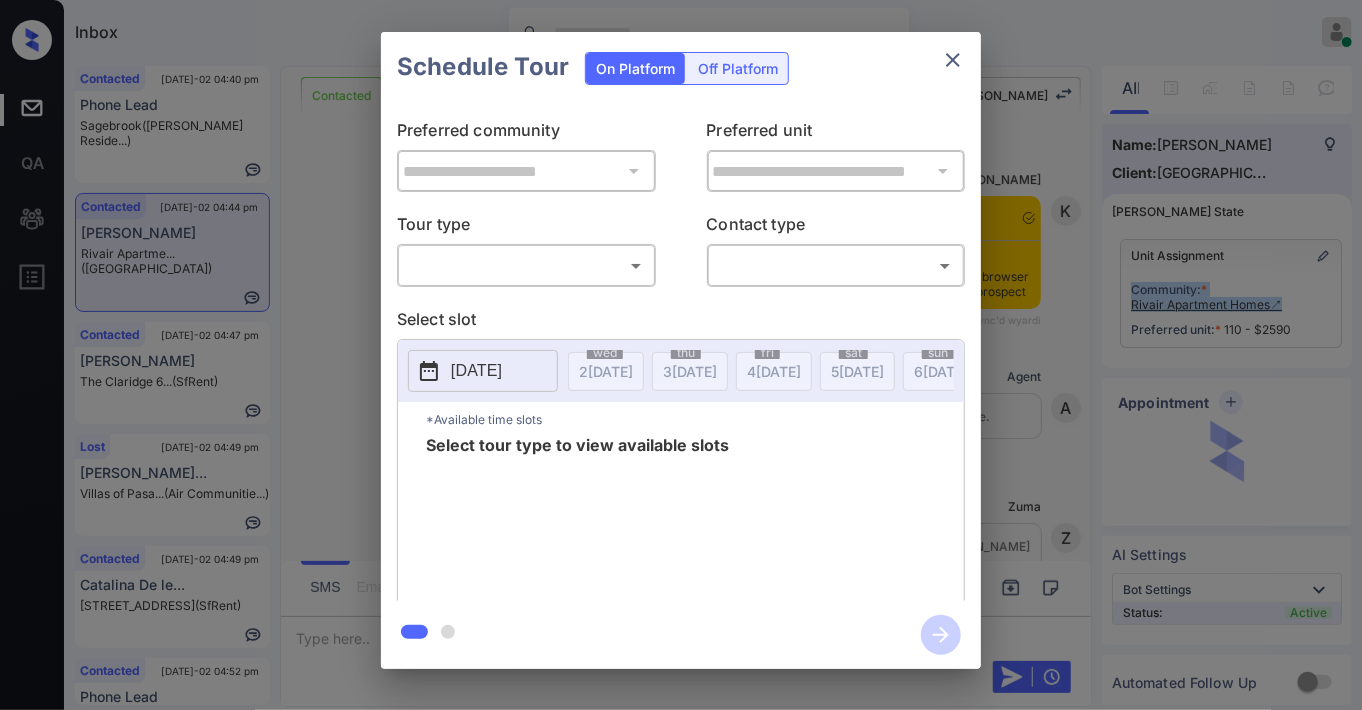 click on "Inbox Jezcil  Usanastre Online Set yourself   offline Set yourself   on break Profile Switch to  dark  mode Sign out Contacted Jul-02 04:40 pm   Phone Lead Sagebrook  (Griffis Reside...) Contacted Jul-02 04:44 pm   Lisa Ly Rivair Apartme...  (Fairfield) Contacted Jul-02 04:47 pm   TRACY felder The Claridge 6...  (SfRent) Lost Jul-02 04:49 pm   Meredith Mclau... Villas of Pasa...  (Air Communitie...) Contacted Jul-02 04:49 pm   Catalina De le... 780 Post St, S...  (SfRent) Contacted Jul-02 04:52 pm   Phone Lead Griffis Seattl...  (Griffis Reside...) Contacted Lost Lead Sentiment: Angry Upon sliding the acknowledgement:  Lead will move to lost stage. * ​ SMS and call option will be set to opt out. AFM will be turned off for the lead. Kelsey New Message Kelsey Notes Note: https://conversation.getzuma.com/685afca2a49300c9f63f65c6 - Paste this link into your browser to view Kelsey’s conversation with the prospect Jun 24, 2025 12:29 pm  Sync'd w  yardi K New Message Agent Jun 24, 2025 12:29 pm A New Message Z A" at bounding box center [681, 355] 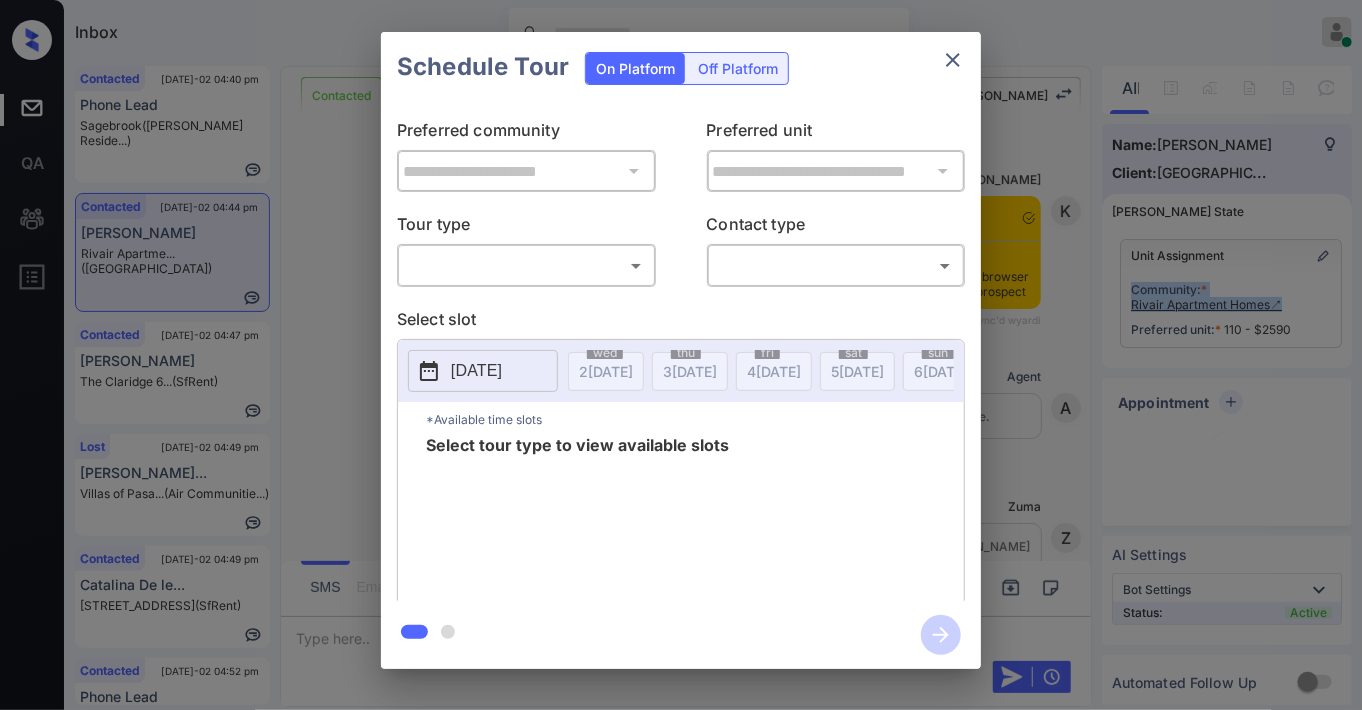 scroll, scrollTop: 11573, scrollLeft: 0, axis: vertical 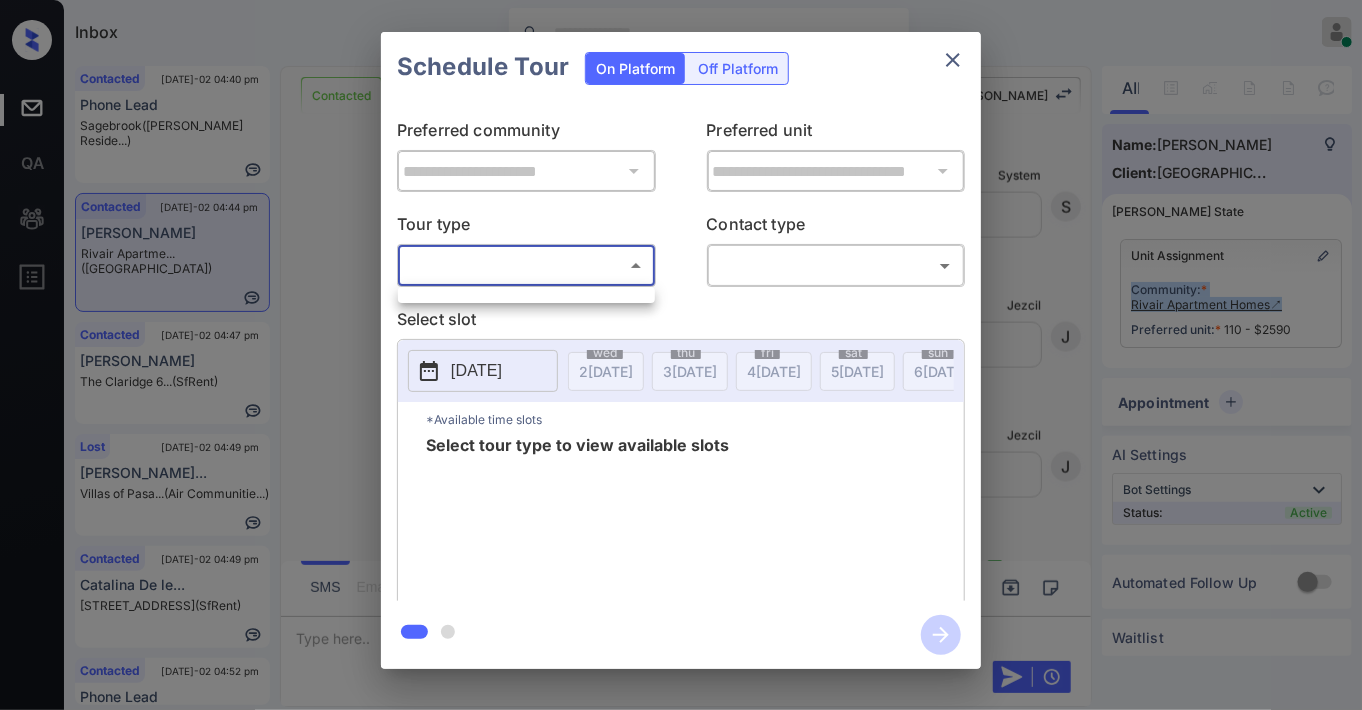 click at bounding box center (681, 355) 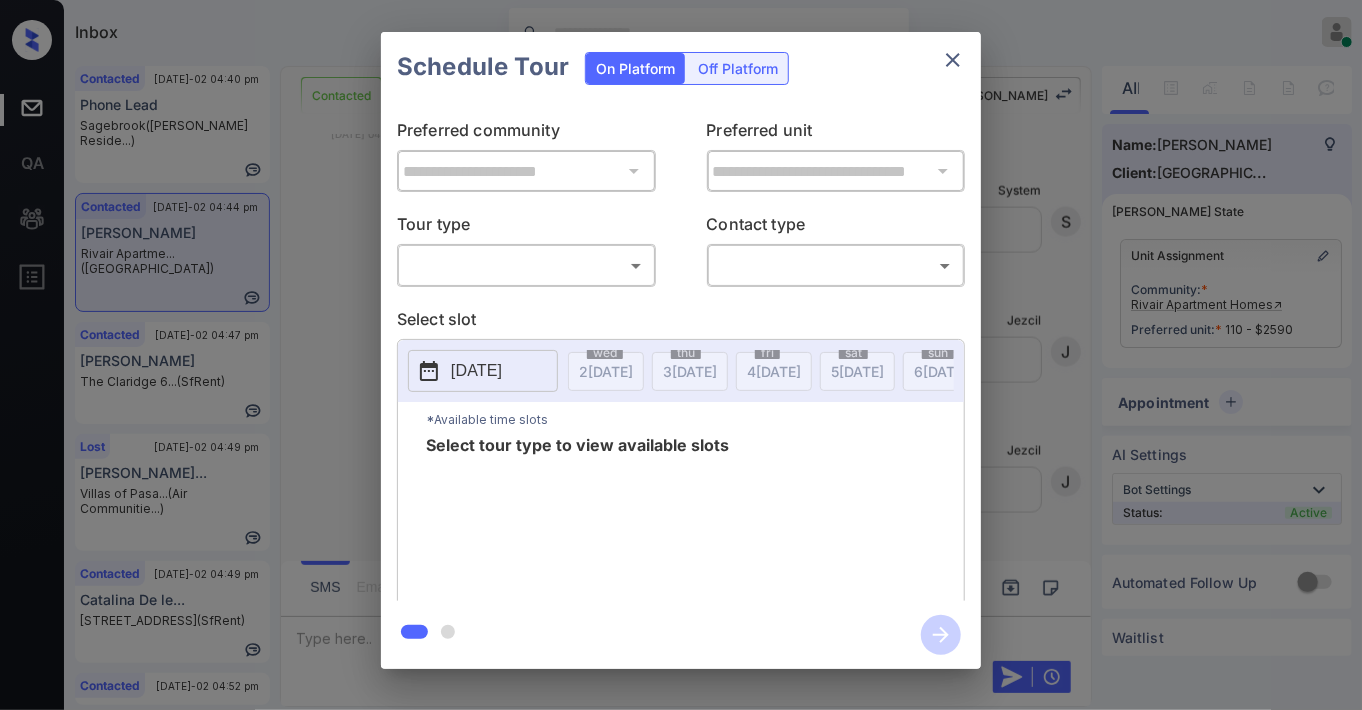 drag, startPoint x: 1360, startPoint y: 187, endPoint x: 1360, endPoint y: 237, distance: 50 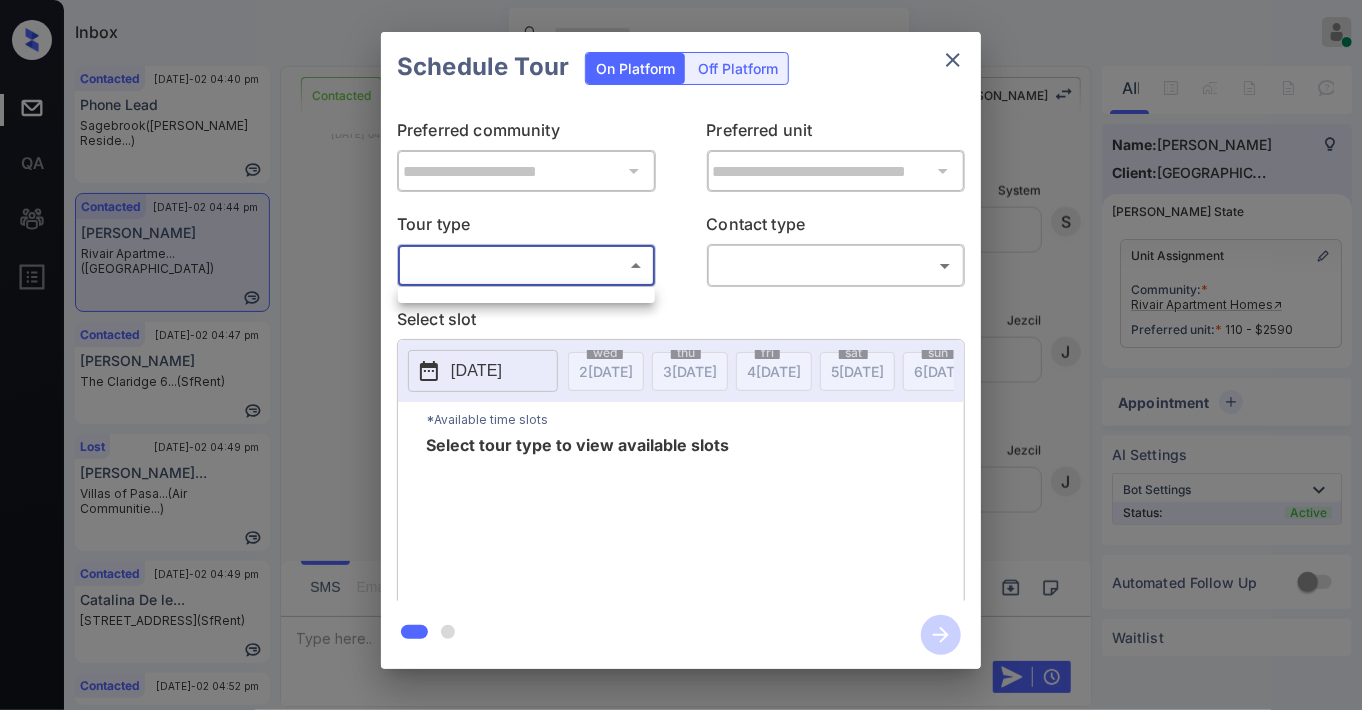 drag, startPoint x: 1126, startPoint y: 123, endPoint x: 1348, endPoint y: 158, distance: 224.74208 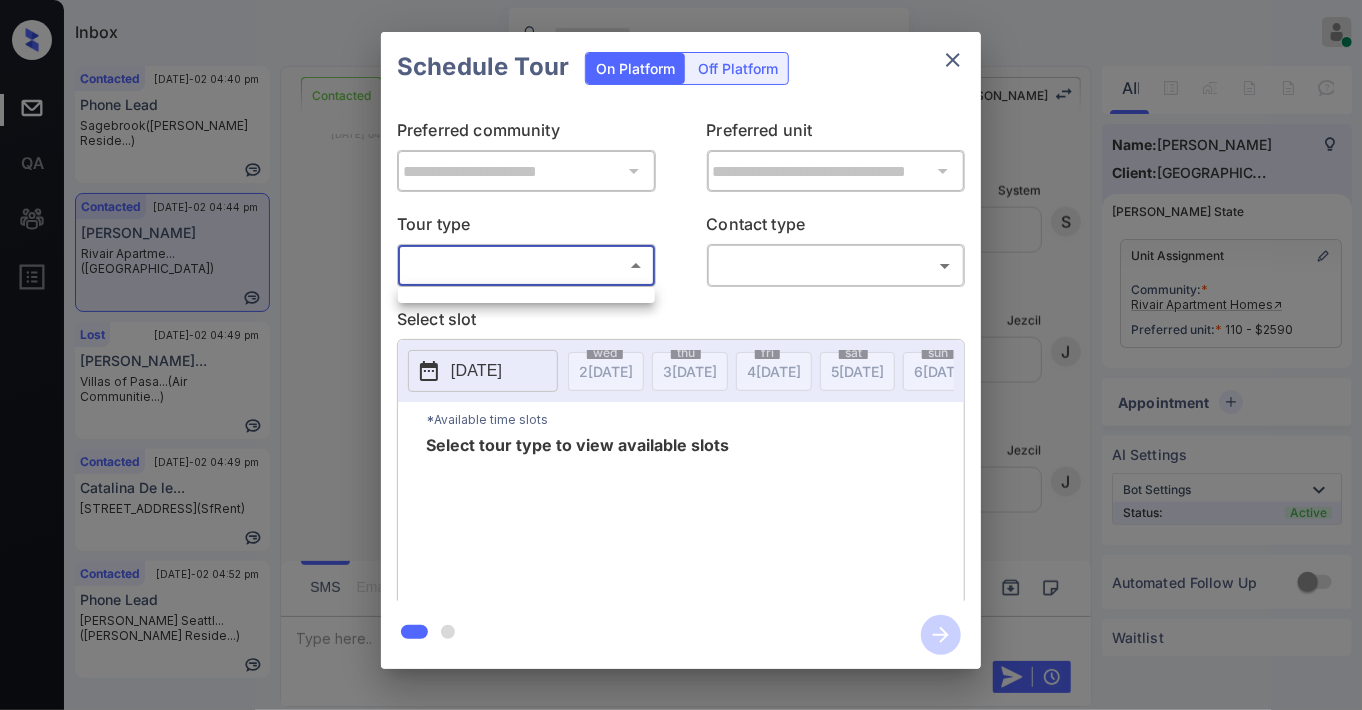 click on "1285x641" at bounding box center [681, 1197] 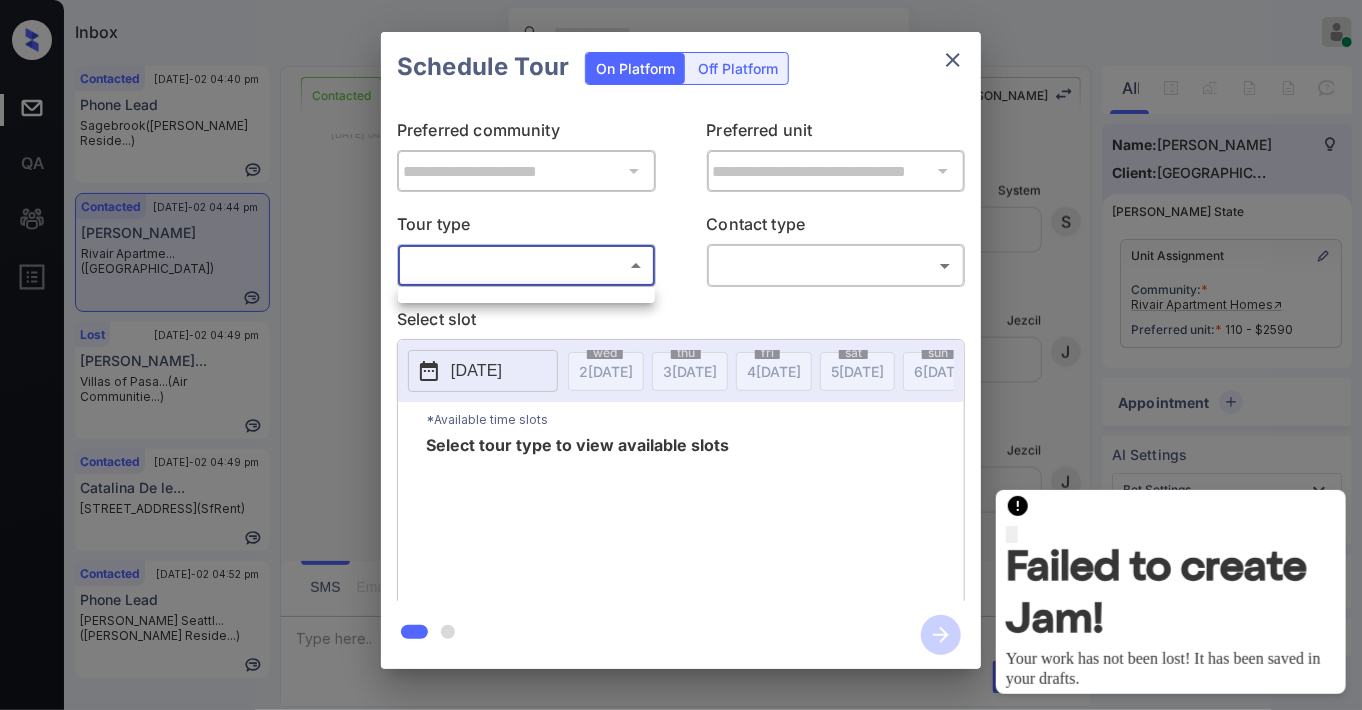 click at bounding box center [681, 355] 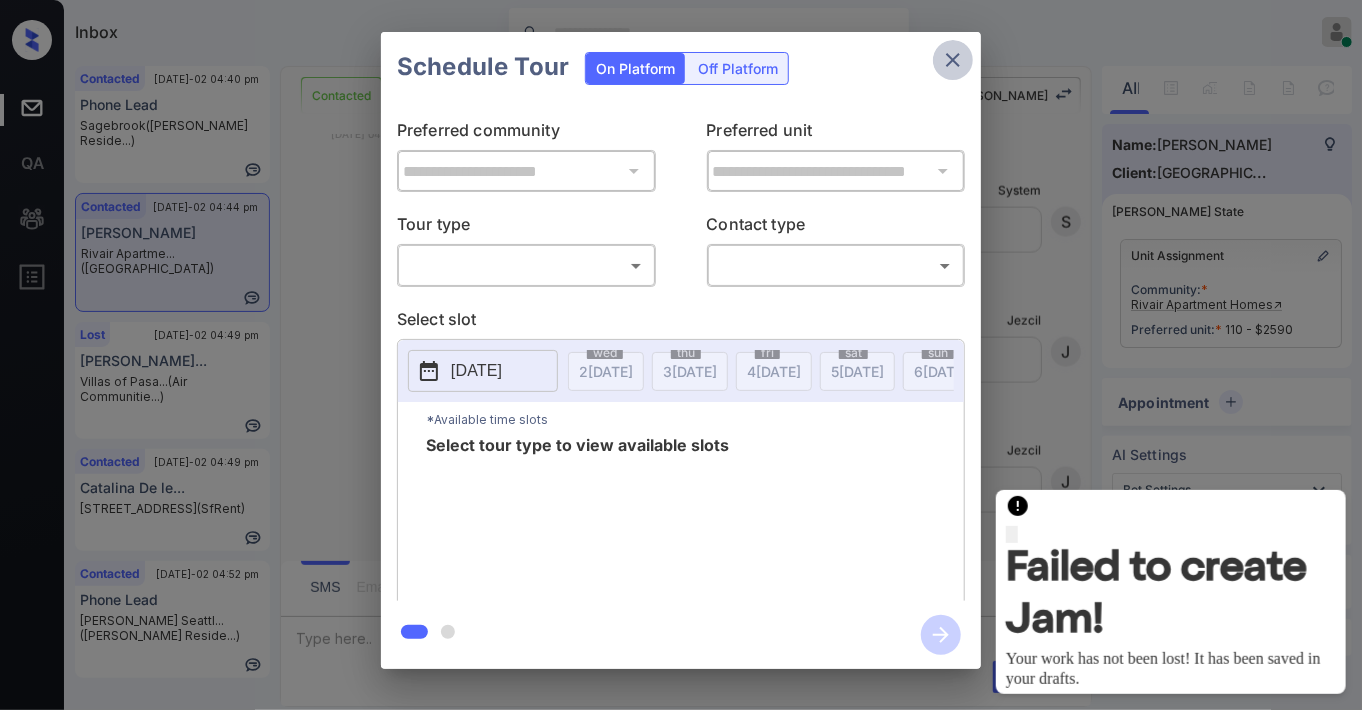 click 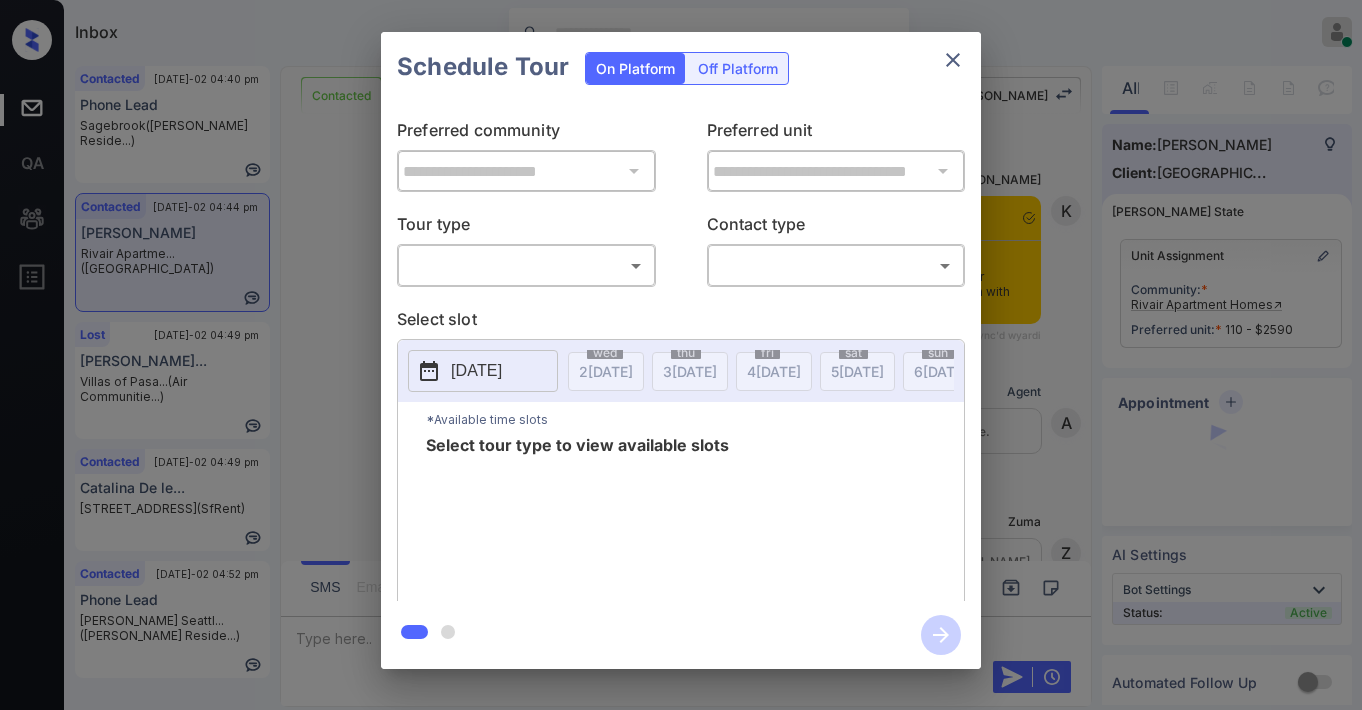 scroll, scrollTop: 0, scrollLeft: 0, axis: both 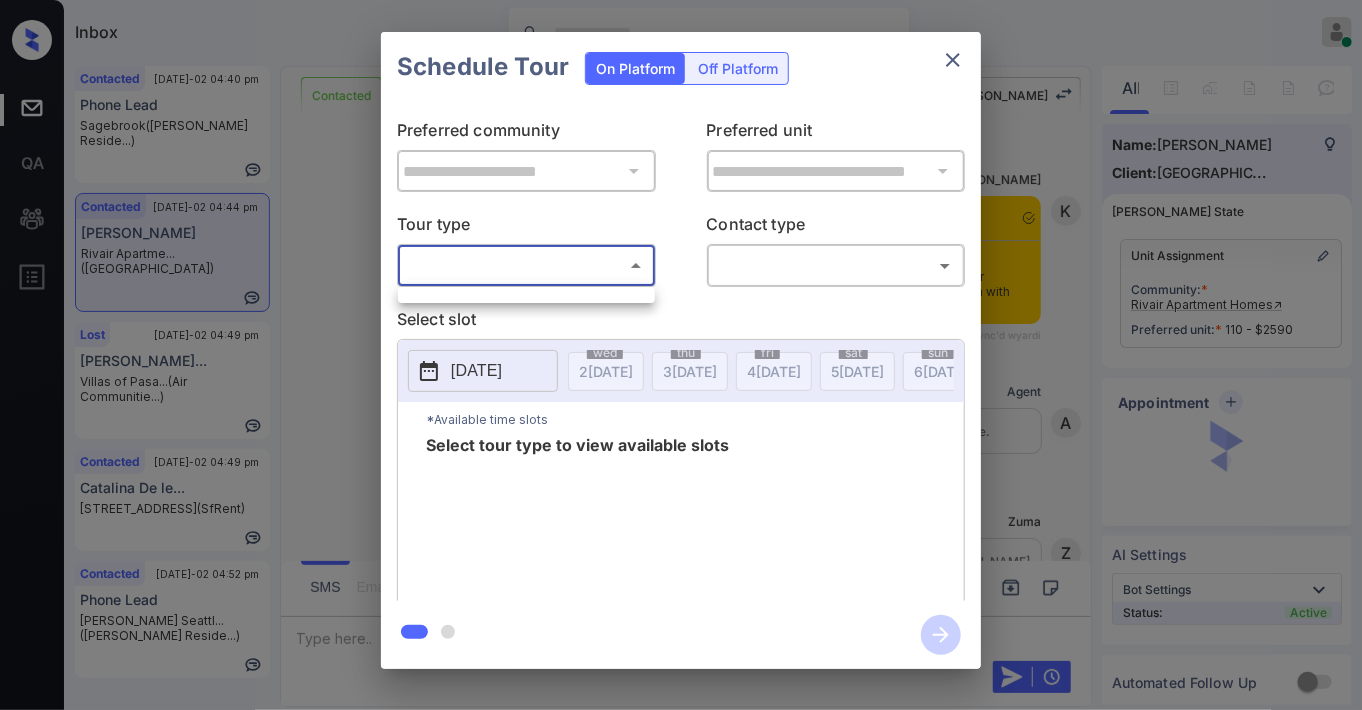 click on "Inbox Jezcil  Usanastre Online Set yourself   offline Set yourself   on break Profile Switch to  dark  mode Sign out Contacted Jul-02 04:40 pm   Phone Lead Sagebrook  (Griffis Reside...) Contacted Jul-02 04:44 pm   Lisa Ly Rivair Apartme...  (Fairfield) Lost Jul-02 04:49 pm   Meredith Mclau... Villas of Pasa...  (Air Communitie...) Contacted Jul-02 04:49 pm   Catalina De le... 780 Post St, S...  (SfRent) Contacted Jul-02 04:52 pm   Phone Lead Griffis Seattl...  (Griffis Reside...) Contacted Lost Lead Sentiment: Angry Upon sliding the acknowledgement:  Lead will move to lost stage. * ​ SMS and call option will be set to opt out. AFM will be turned off for the lead. Kelsey New Message Kelsey Notes Note: https://conversation.getzuma.com/685afca2a49300c9f63f65c6 - Paste this link into your browser to view Kelsey’s conversation with the prospect Jun 24, 2025 12:29 pm  Sync'd w  yardi K New Message Agent Lead created via leadPoller in Inbound stage. Jun 24, 2025 12:29 pm A New Message Zuma Jun 24, 2025 12:29 pm" at bounding box center [681, 355] 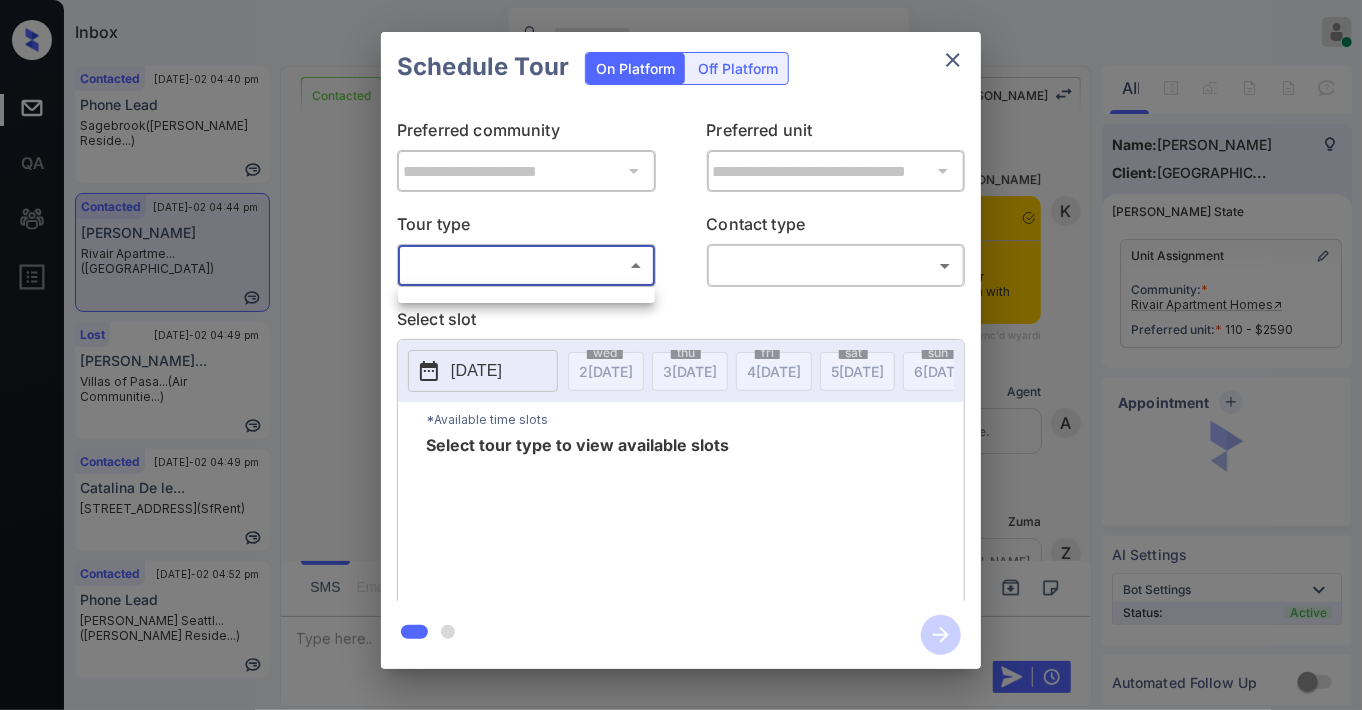 scroll, scrollTop: 11708, scrollLeft: 0, axis: vertical 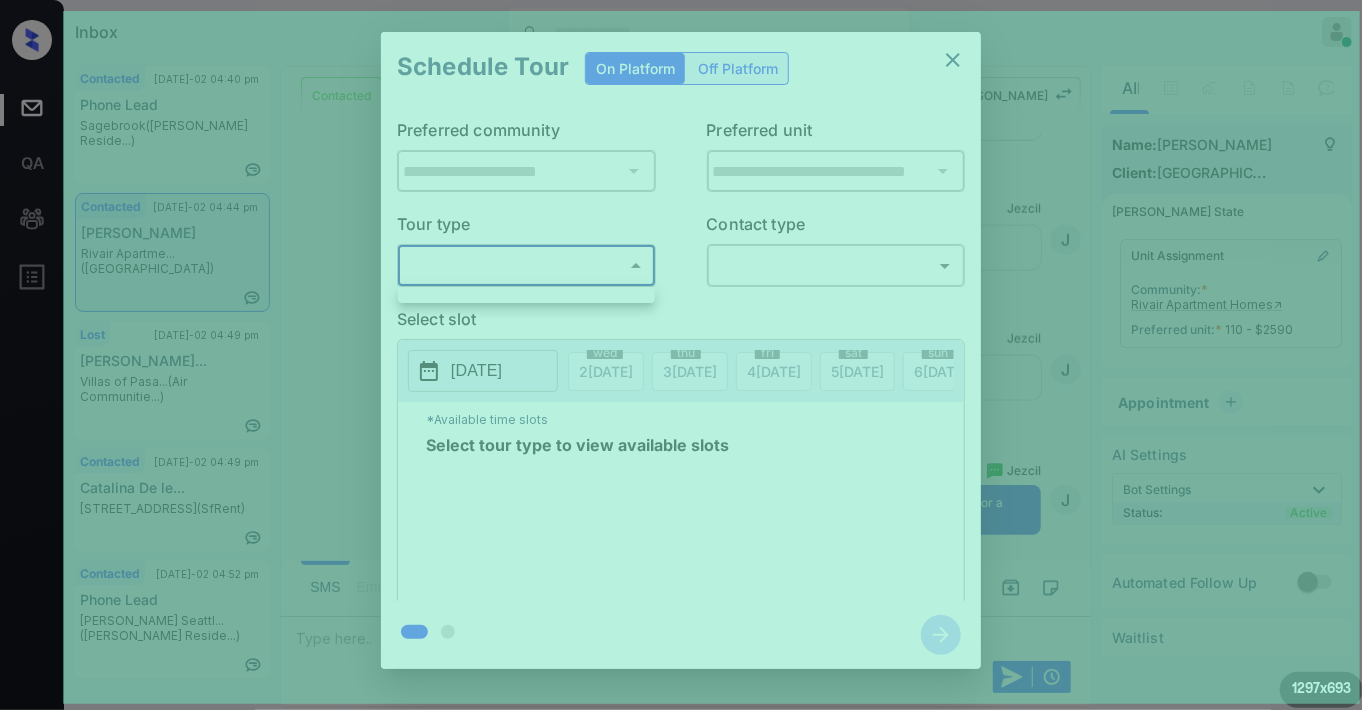 drag, startPoint x: 69, startPoint y: 11, endPoint x: 1359, endPoint y: 703, distance: 1463.8866 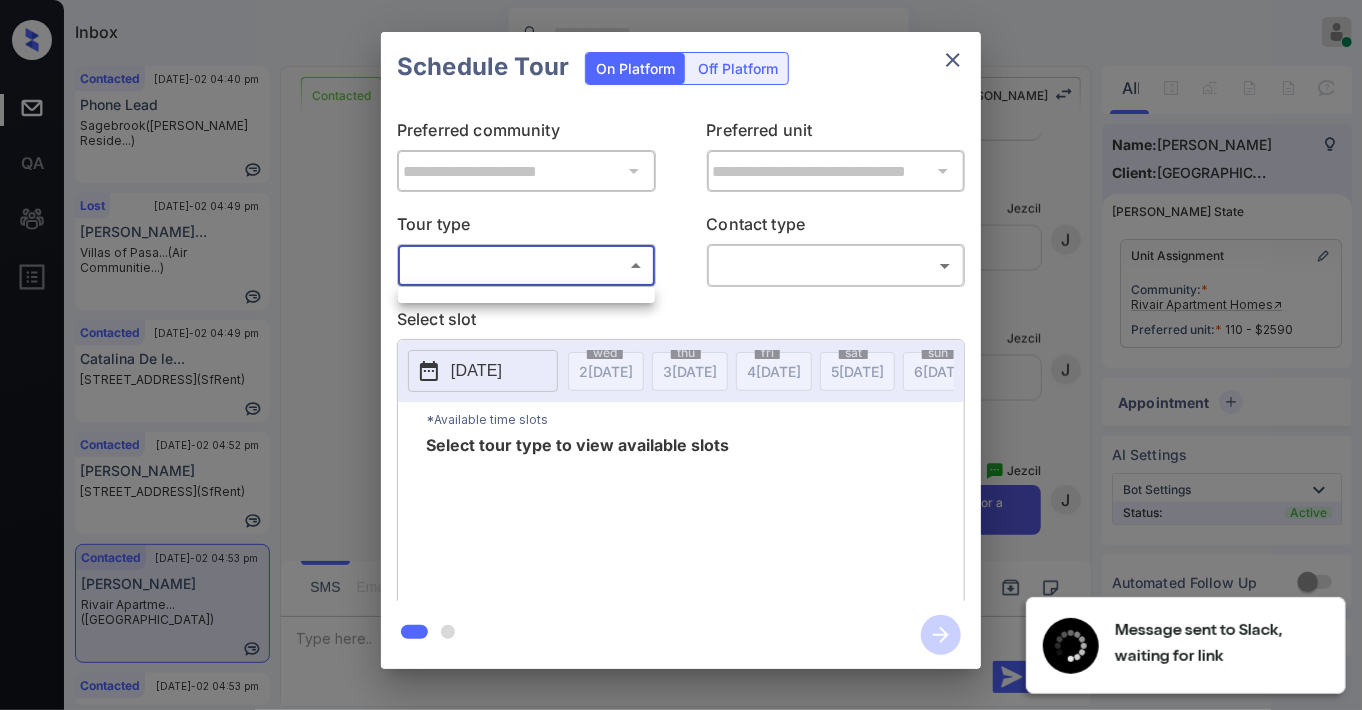 click at bounding box center [681, 355] 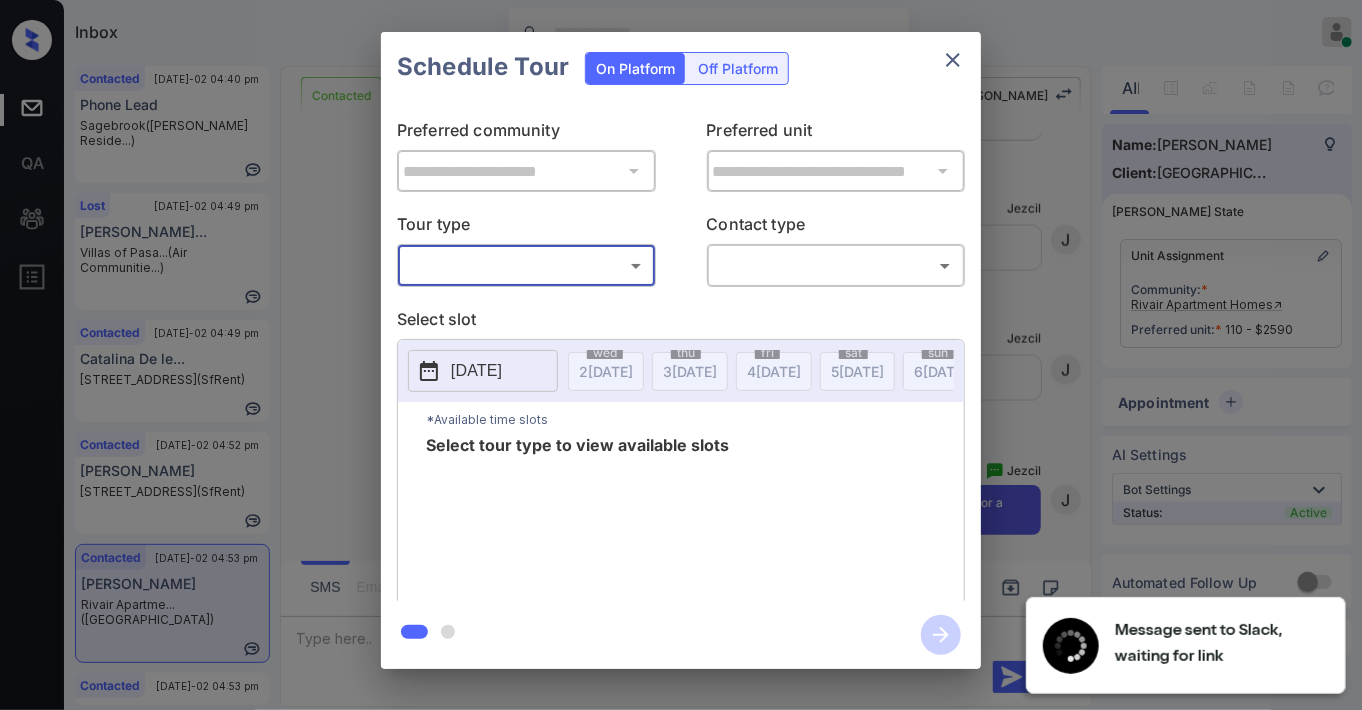 click 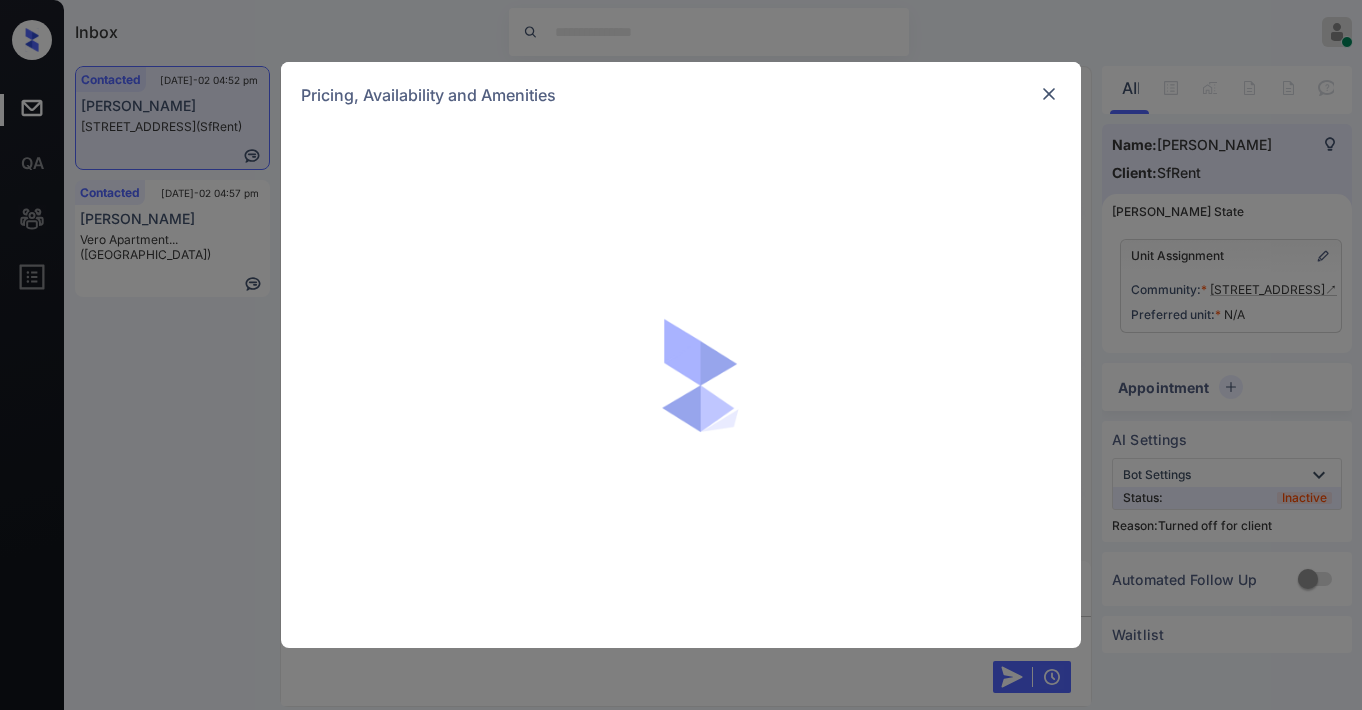 scroll, scrollTop: 0, scrollLeft: 0, axis: both 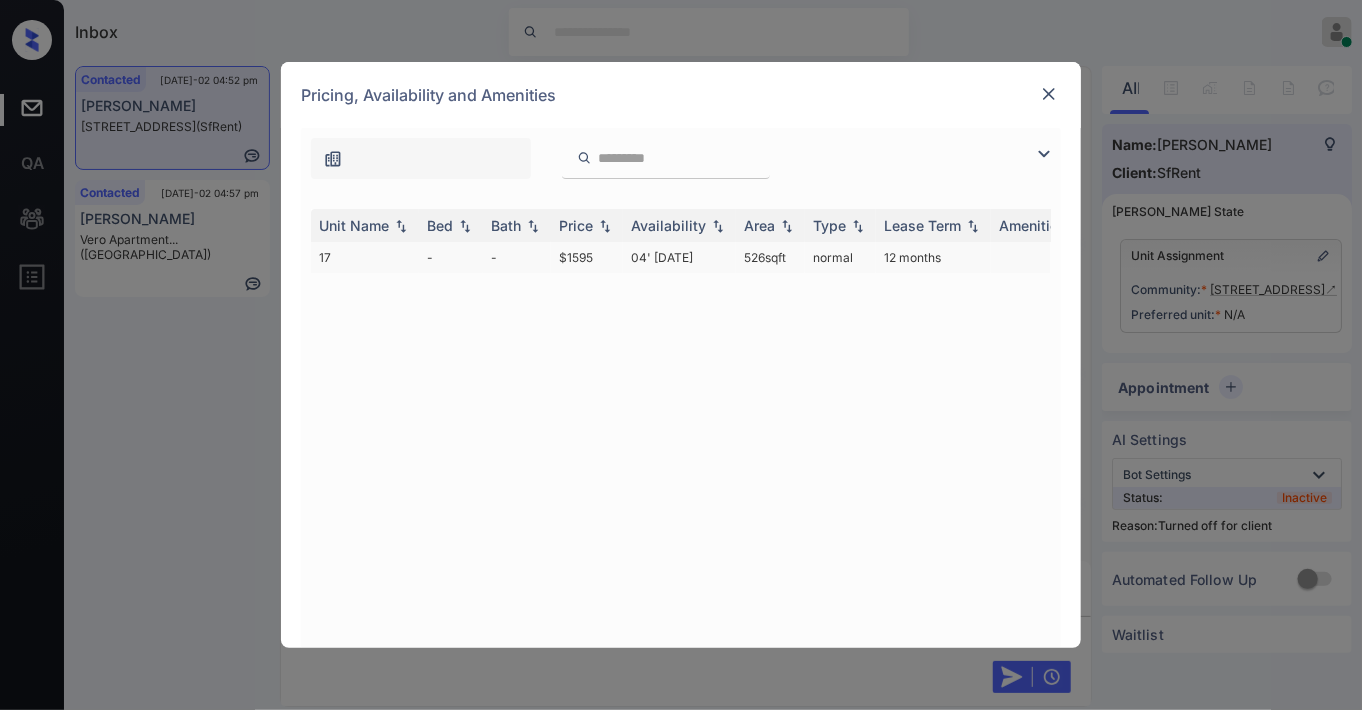 click on "-" at bounding box center [517, 257] 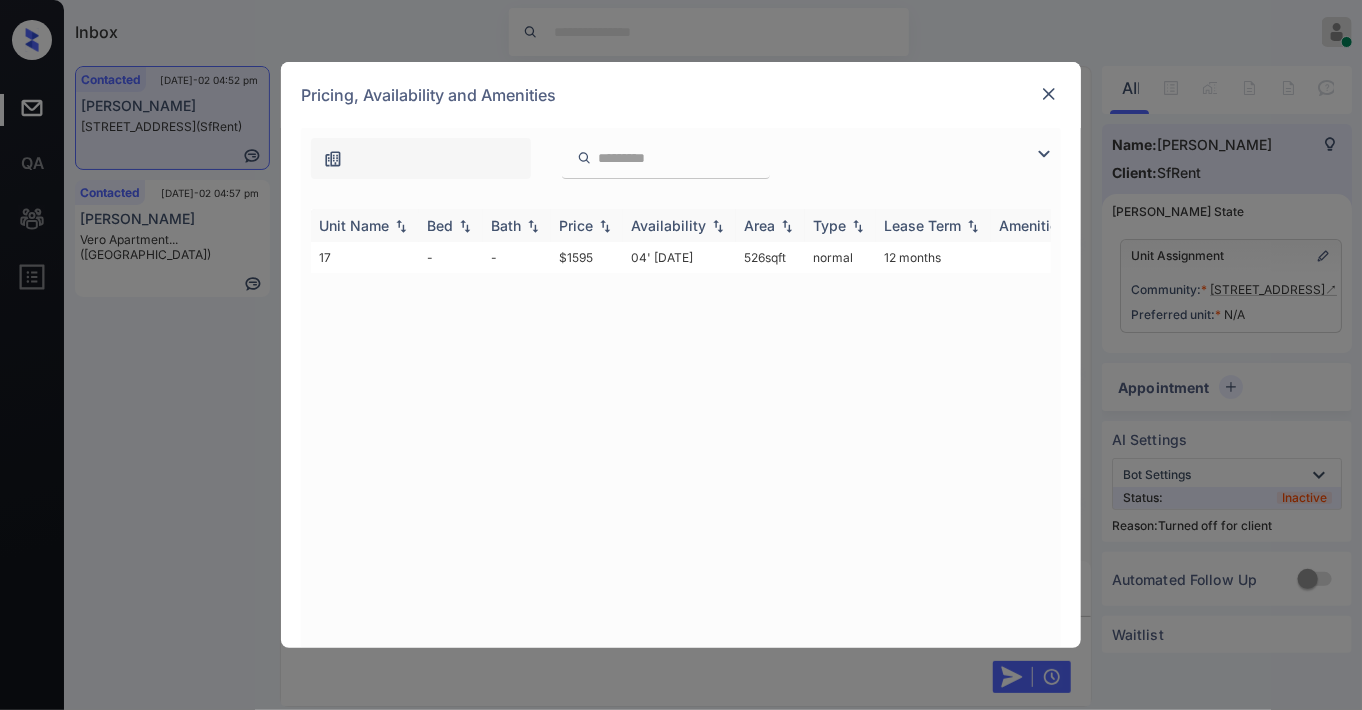 drag, startPoint x: 508, startPoint y: 263, endPoint x: 609, endPoint y: 231, distance: 105.9481 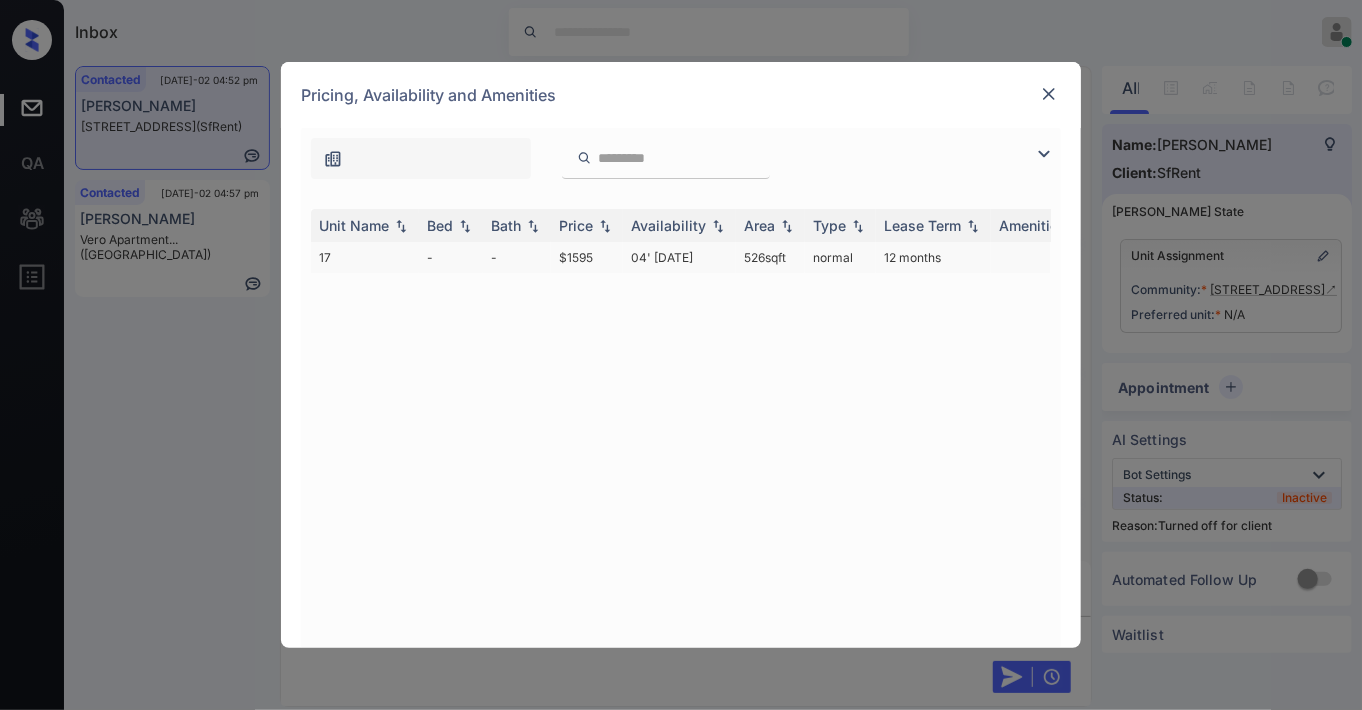 click on "$1595" at bounding box center (587, 257) 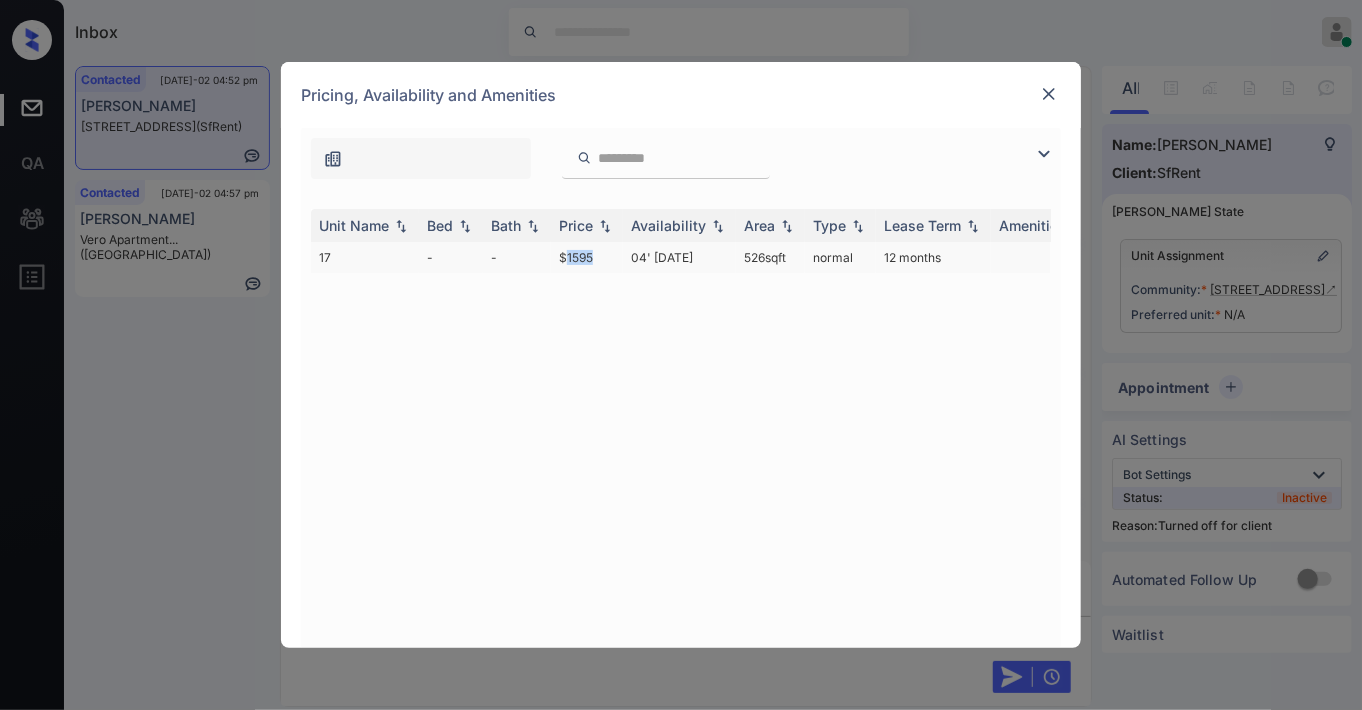 click on "$1595" at bounding box center (587, 257) 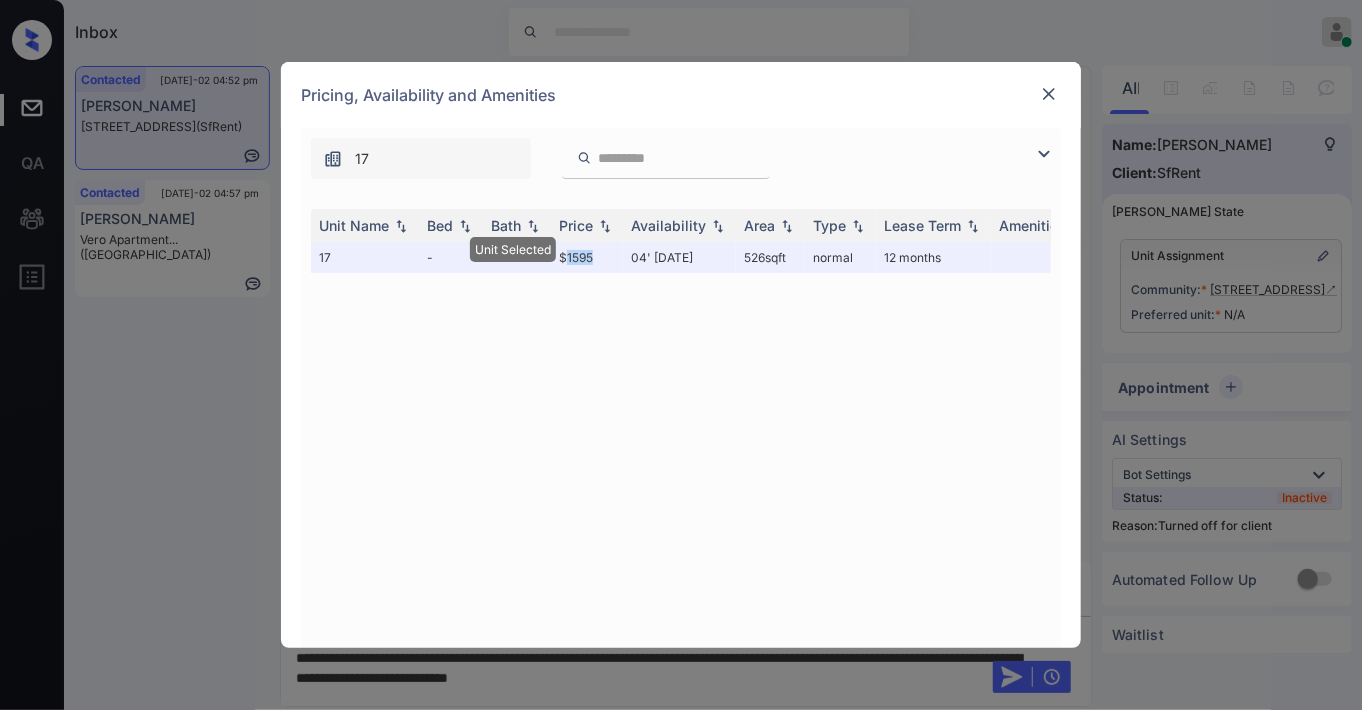 click at bounding box center (1049, 94) 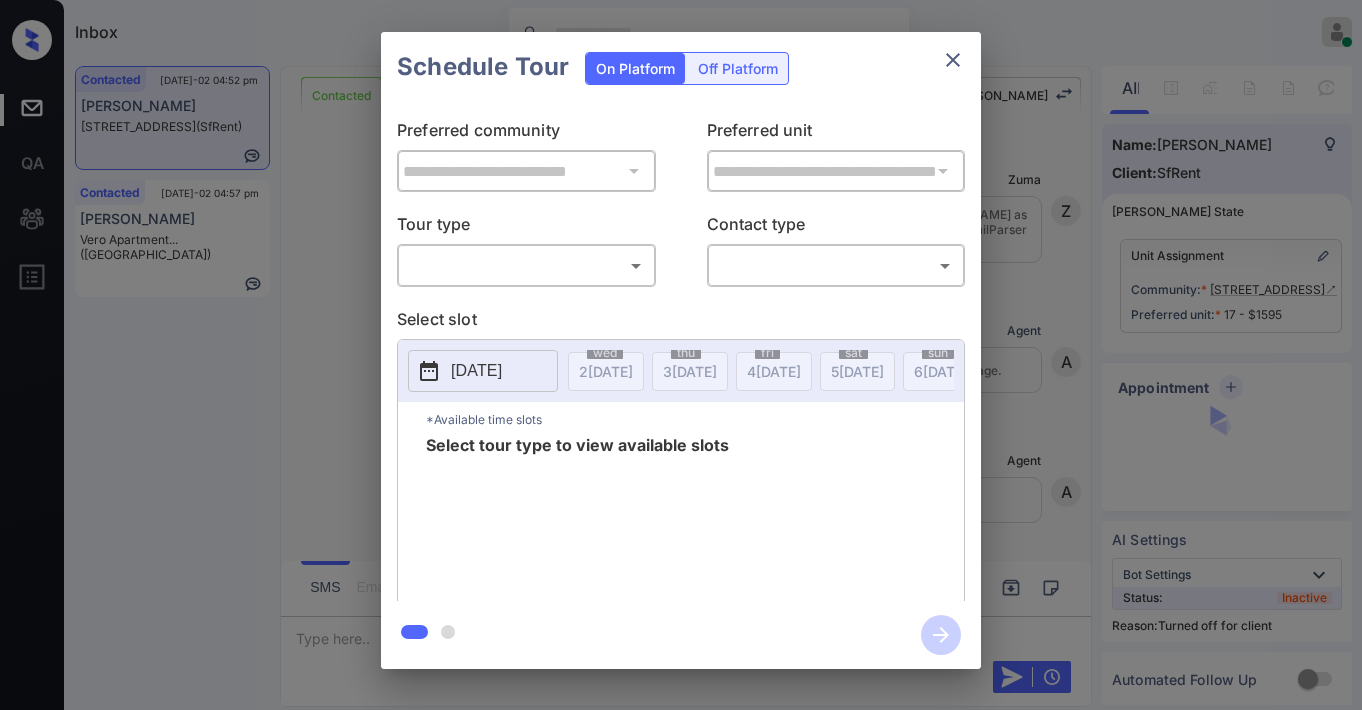scroll, scrollTop: 0, scrollLeft: 0, axis: both 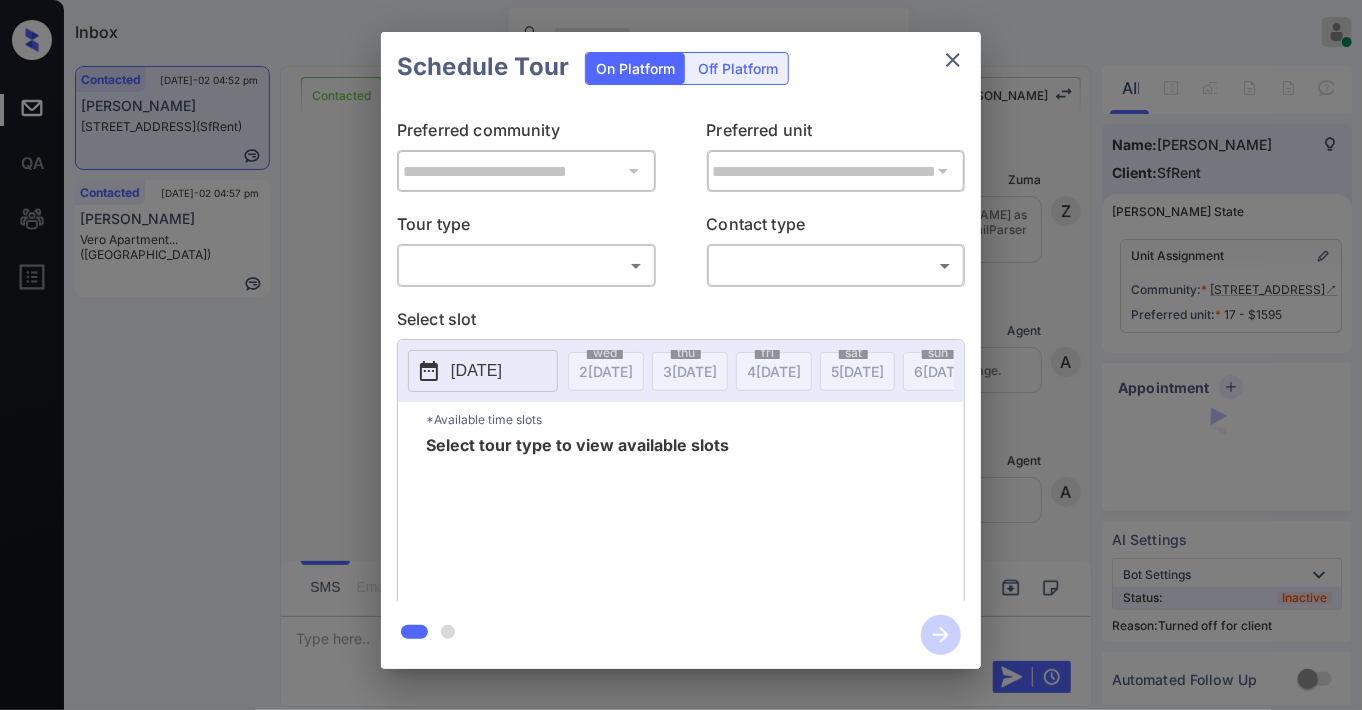 click on "Off Platform" at bounding box center [738, 68] 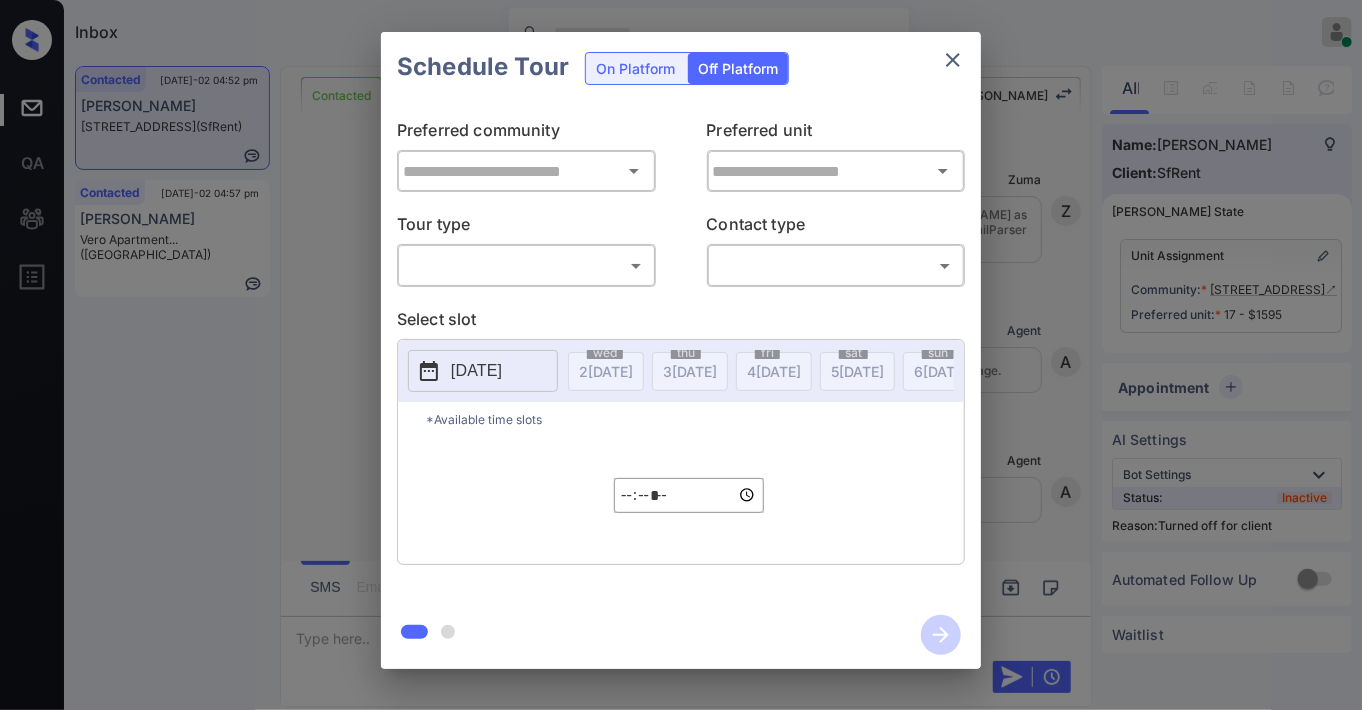 scroll, scrollTop: 5339, scrollLeft: 0, axis: vertical 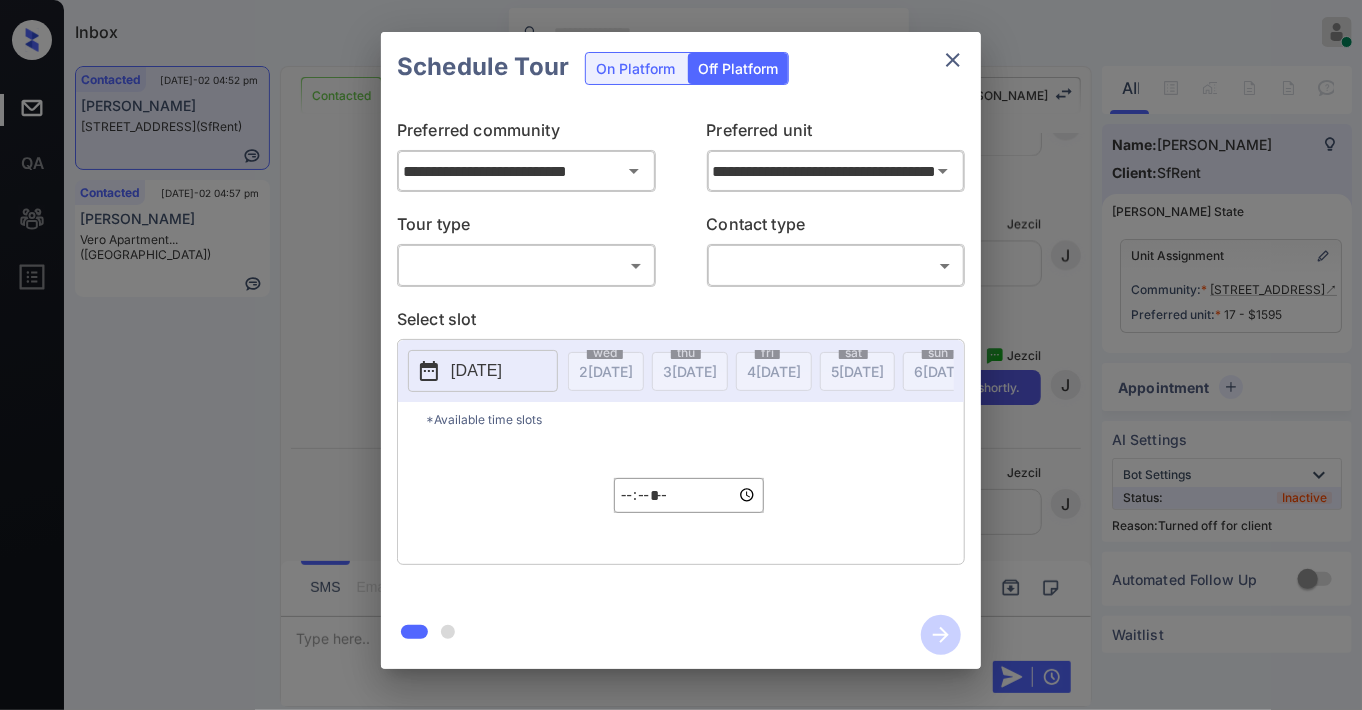 click on "Inbox Jezcil  Usanastre Online Set yourself   offline Set yourself   on break Profile Switch to  dark  mode Sign out Contacted [DATE]-02 04:52 pm   [PERSON_NAME] [STREET_ADDRESS]  (SfRent) Contacted [DATE]-02 04:57 pm   [PERSON_NAME] Vero Apartment...  ([GEOGRAPHIC_DATA]) Contacted Lost Lead Sentiment: Angry Upon sliding the acknowledgement:  Lead will move to lost stage. * ​ SMS and call option will be set to opt out. AFM will be turned off for the lead. [PERSON_NAME] New Message [PERSON_NAME] Lead transfer skipped to agent: [PERSON_NAME] as pms leadId does not exists for leadType emailParser with stage Inbound [DATE] 04:10 pm Z New Message Agent Lead created via emailParser in Inbound stage. [DATE] 04:10 pm A New Message Agent AFM Request sent to [PERSON_NAME]. [DATE] 04:10 pm A New Message Agent Notes Note: Structured Note:
Move In Date: [DATE]
Bedroom: 2
ILS Note:
I'm interested in your property. [DATE] 04:10 pm A New Message [PERSON_NAME] Lead Details Updated
BedRoom: 2
[DATE] 04:11 pm K New Message [PERSON_NAME]" at bounding box center (681, 355) 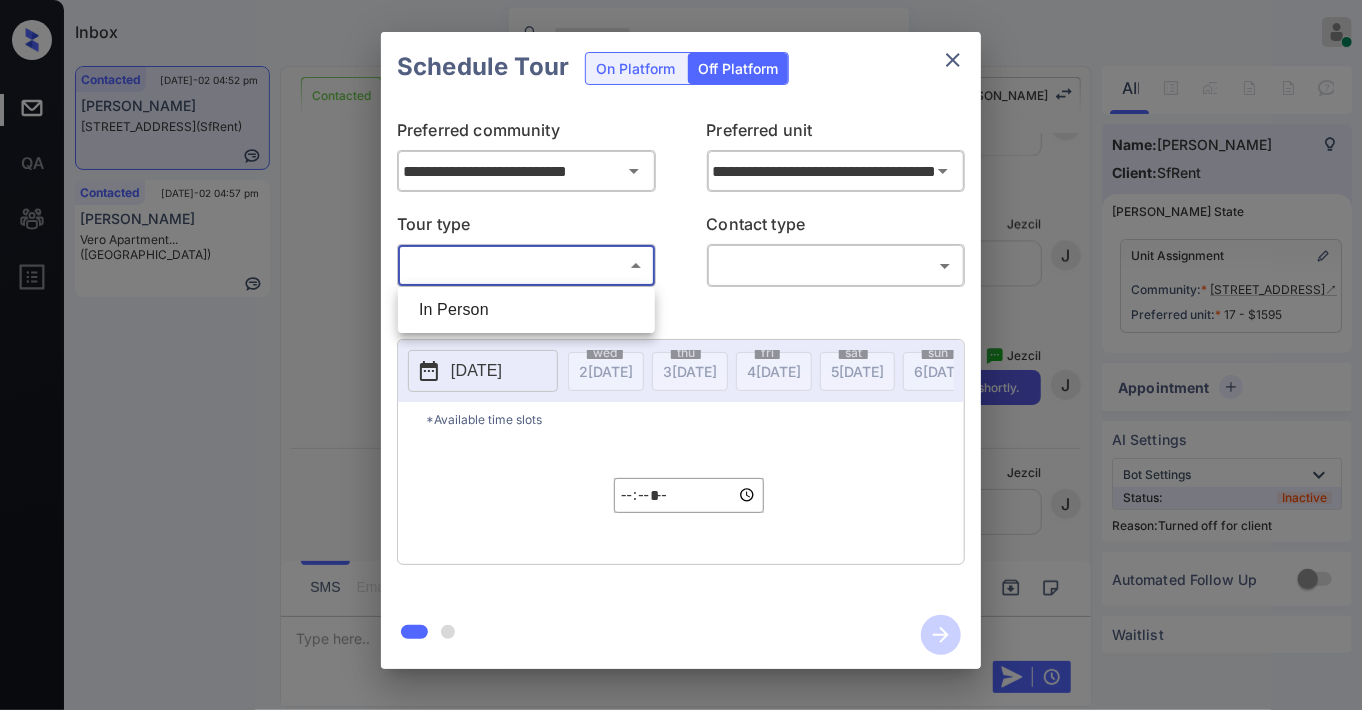 drag, startPoint x: 507, startPoint y: 316, endPoint x: 527, endPoint y: 312, distance: 20.396078 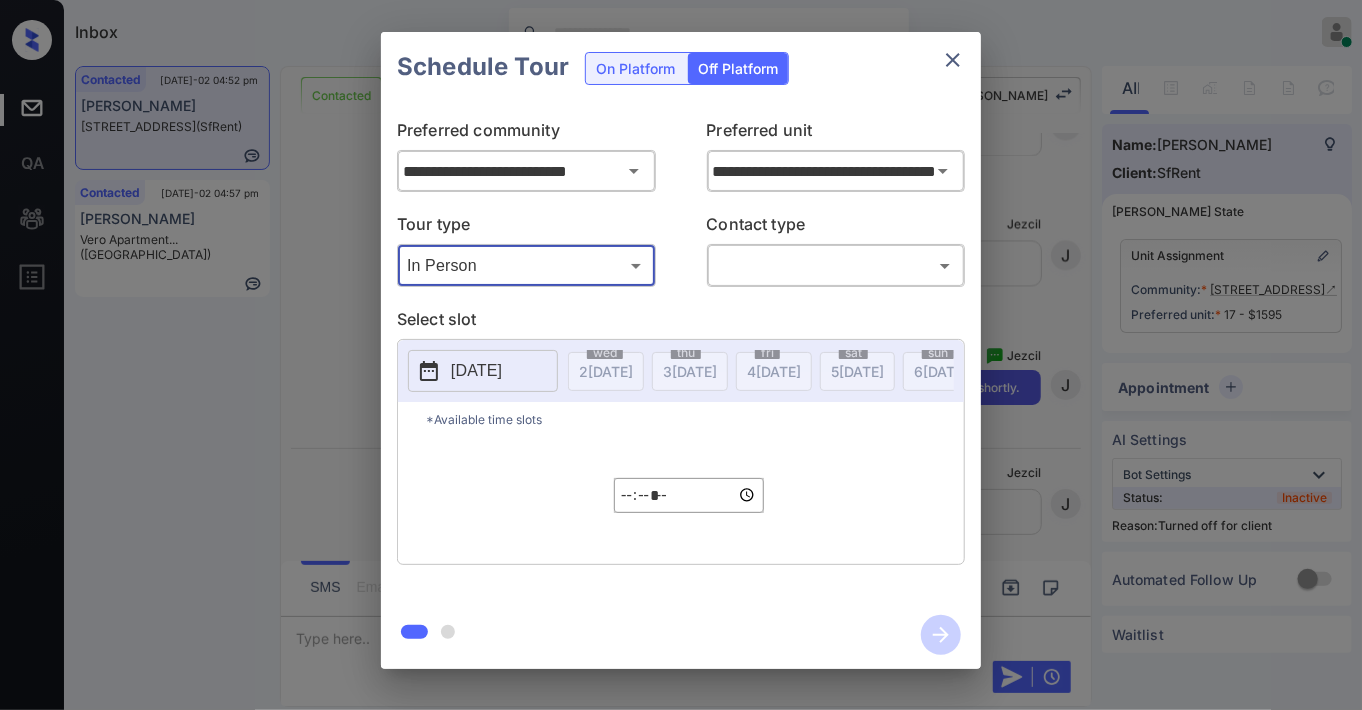 click on "Inbox Jezcil  Usanastre Online Set yourself   offline Set yourself   on break Profile Switch to  dark  mode Sign out Contacted Jul-02 04:52 pm   Alexis Lozano 380 Euclid Ave...  (SfRent) Contacted Jul-02 04:57 pm   Pragati Singh Vero Apartment...  (Fairfield) Contacted Lost Lead Sentiment: Angry Upon sliding the acknowledgement:  Lead will move to lost stage. * ​ SMS and call option will be set to opt out. AFM will be turned off for the lead. Kelsey New Message Zuma Lead transfer skipped to agent: Kelsey as pms leadId does not exists for leadType emailParser with stage Inbound Jul 02, 2025 04:10 pm Z New Message Agent Lead created via emailParser in Inbound stage. Jul 02, 2025 04:10 pm A New Message Agent AFM Request sent to Kelsey. Jul 02, 2025 04:10 pm A New Message Agent Notes Note: Structured Note:
Move In Date: 2025-07-02
Bedroom: 2
ILS Note:
I'm interested in your property. Jul 02, 2025 04:10 pm A New Message Kelsey Lead Details Updated
BedRoom: 2
Jul 02, 2025 04:11 pm K New Message Kelsey K K" at bounding box center [681, 355] 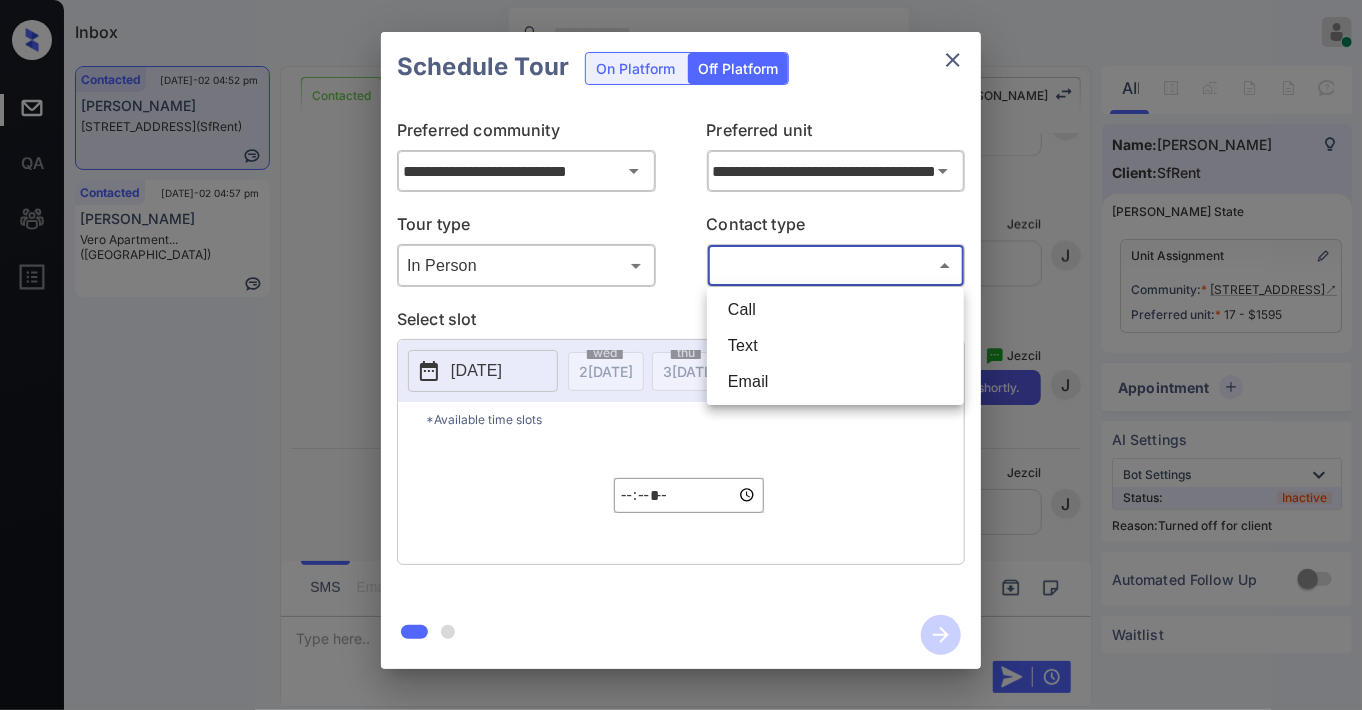 drag, startPoint x: 786, startPoint y: 351, endPoint x: 711, endPoint y: 363, distance: 75.95393 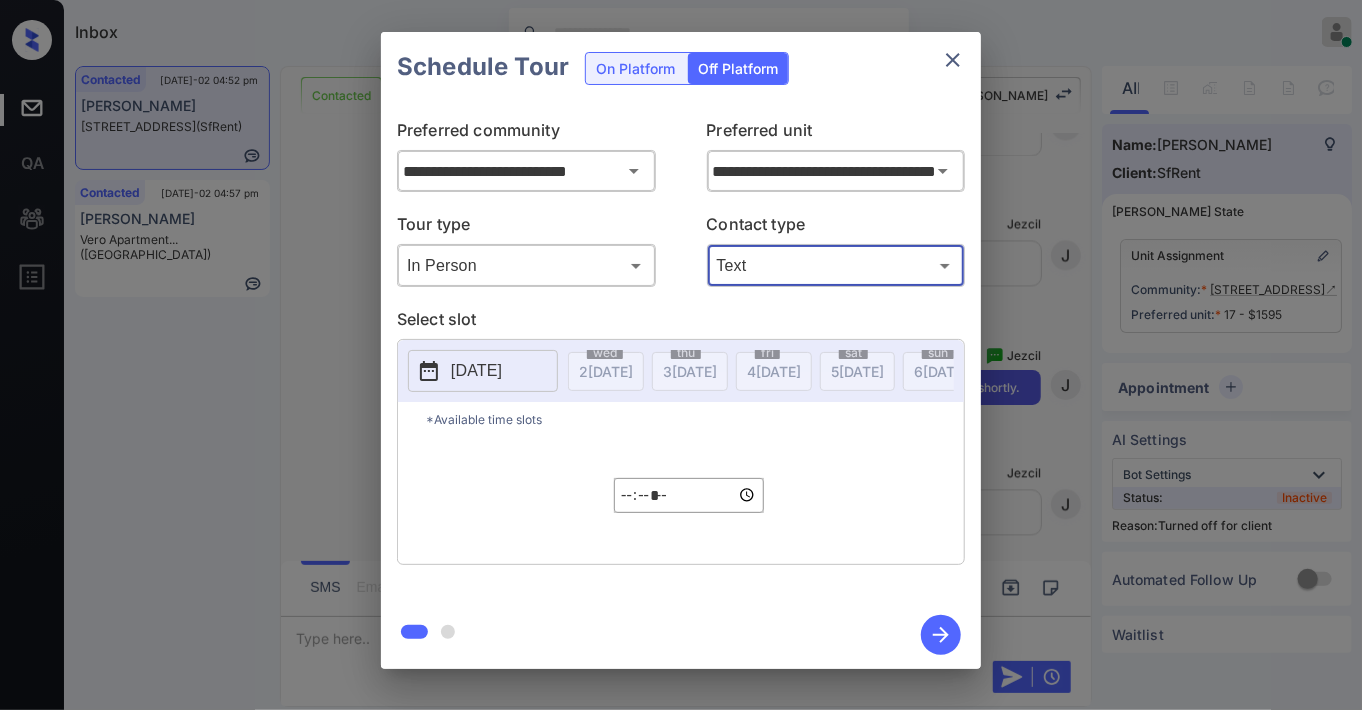 click on "2025-07-02" at bounding box center (476, 371) 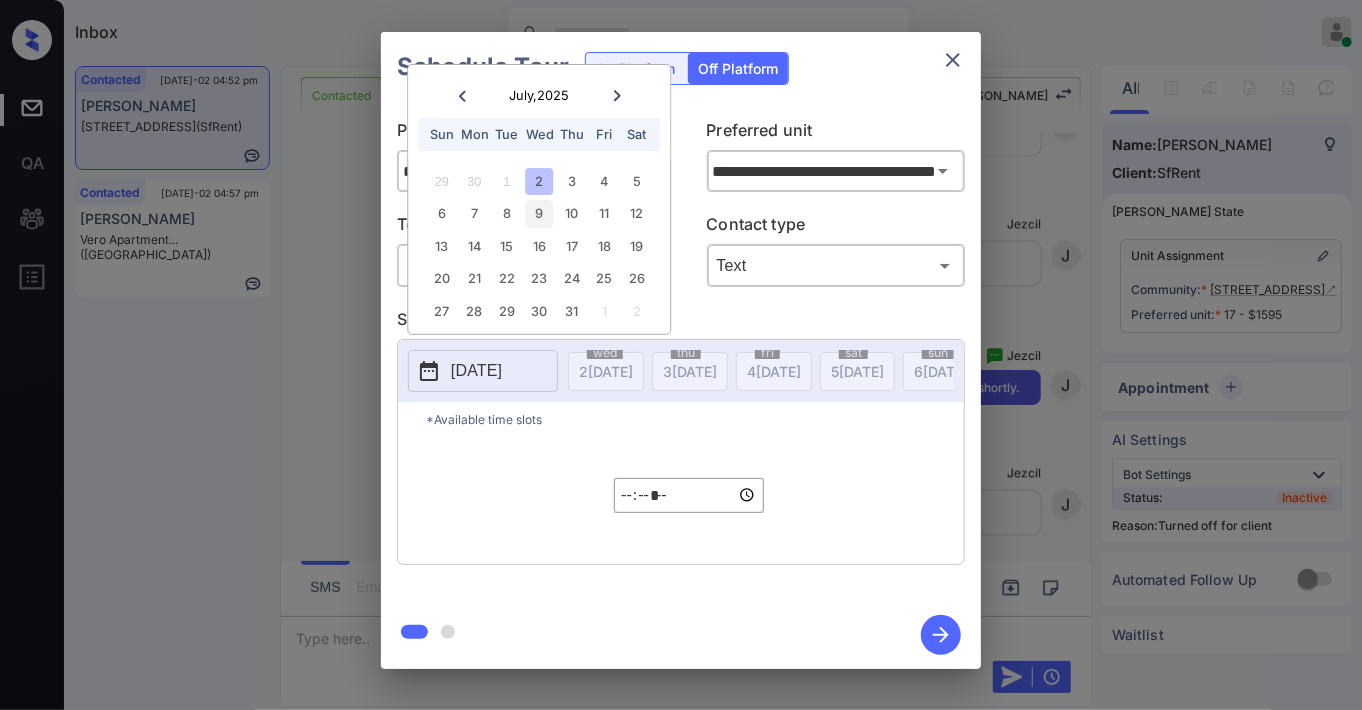 click on "9" at bounding box center (539, 213) 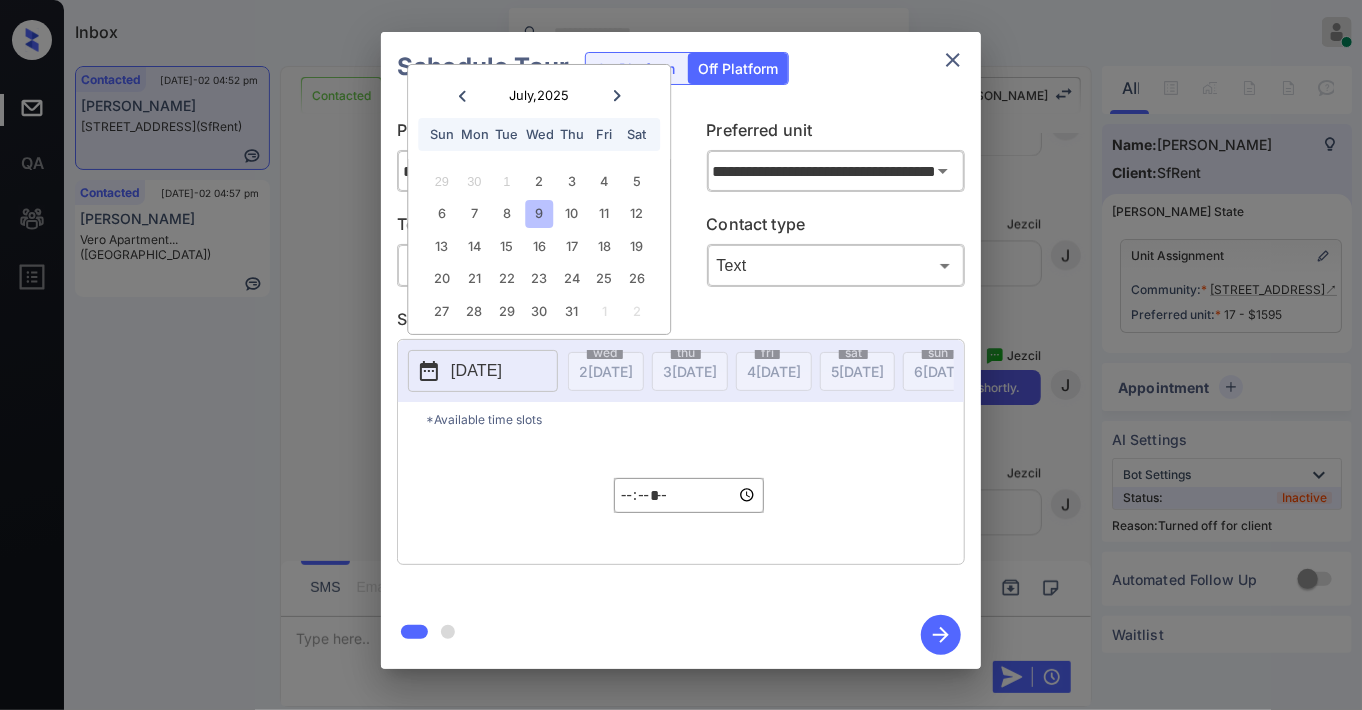 click on "*****" at bounding box center [689, 495] 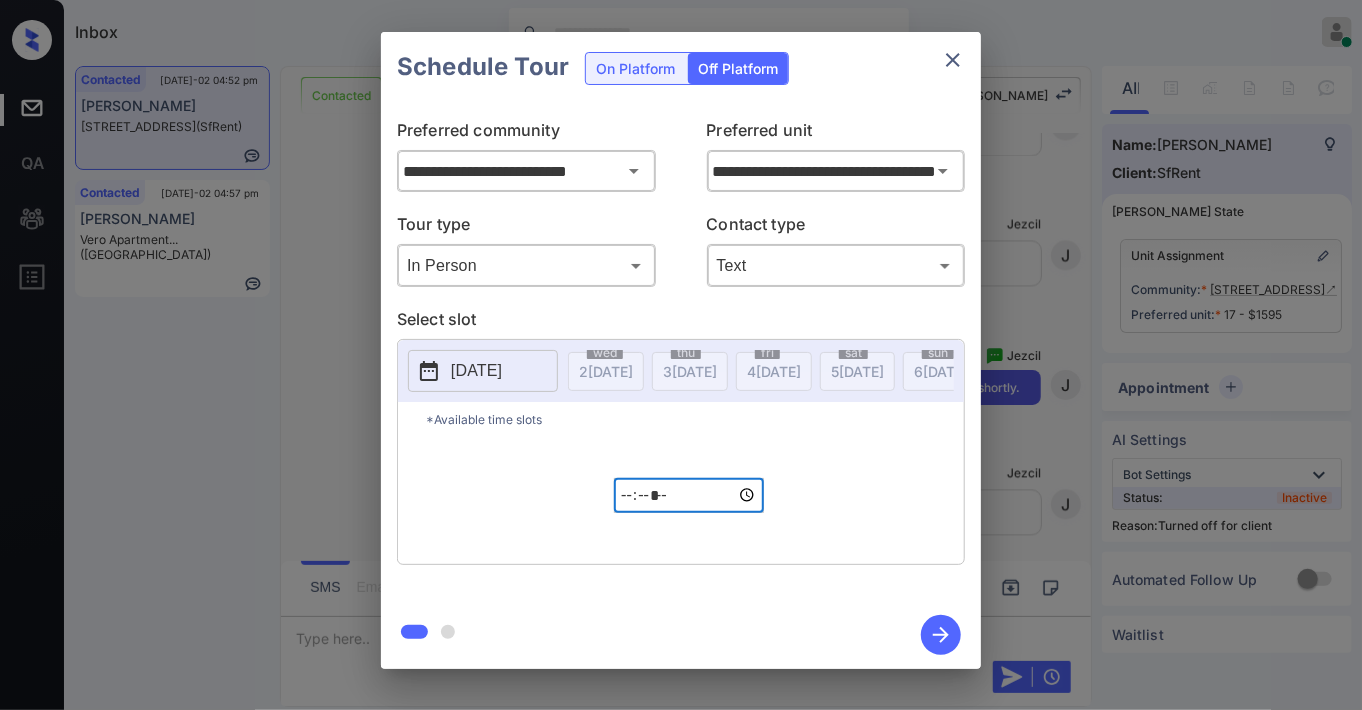 type on "*****" 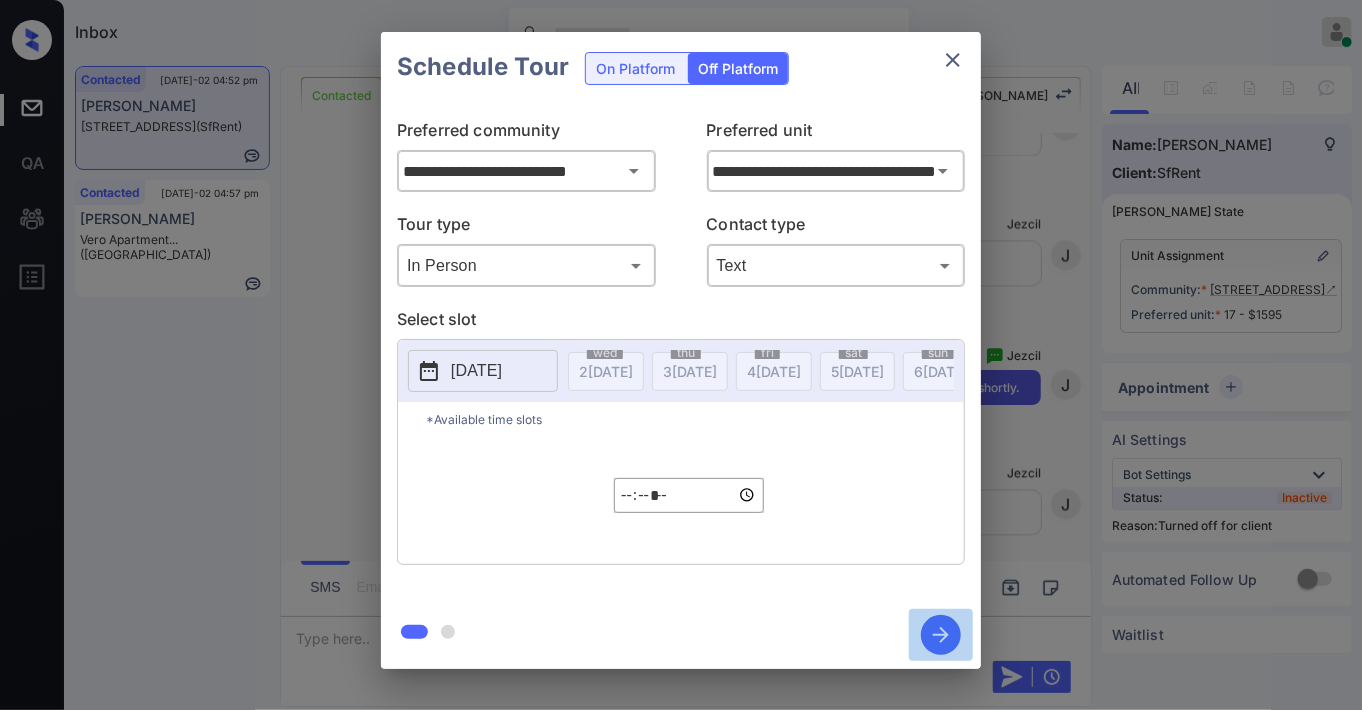 click 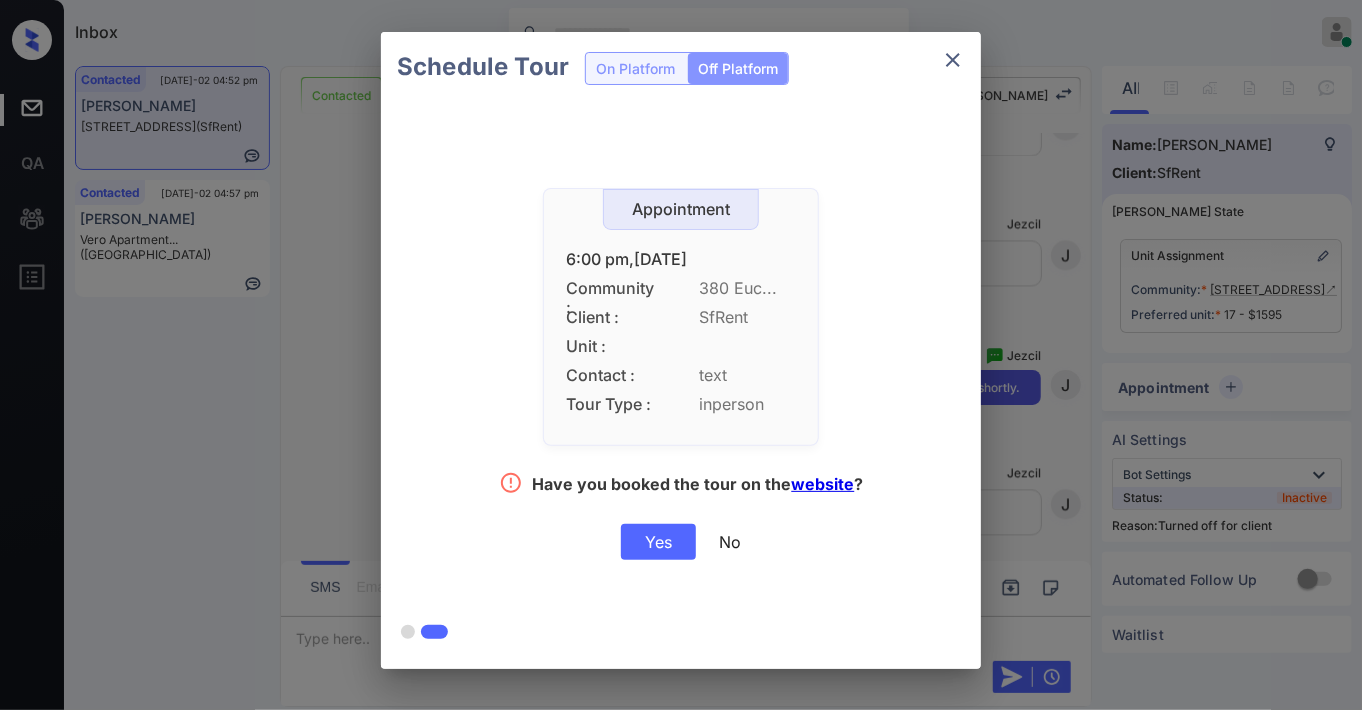 click on "Yes" at bounding box center (658, 542) 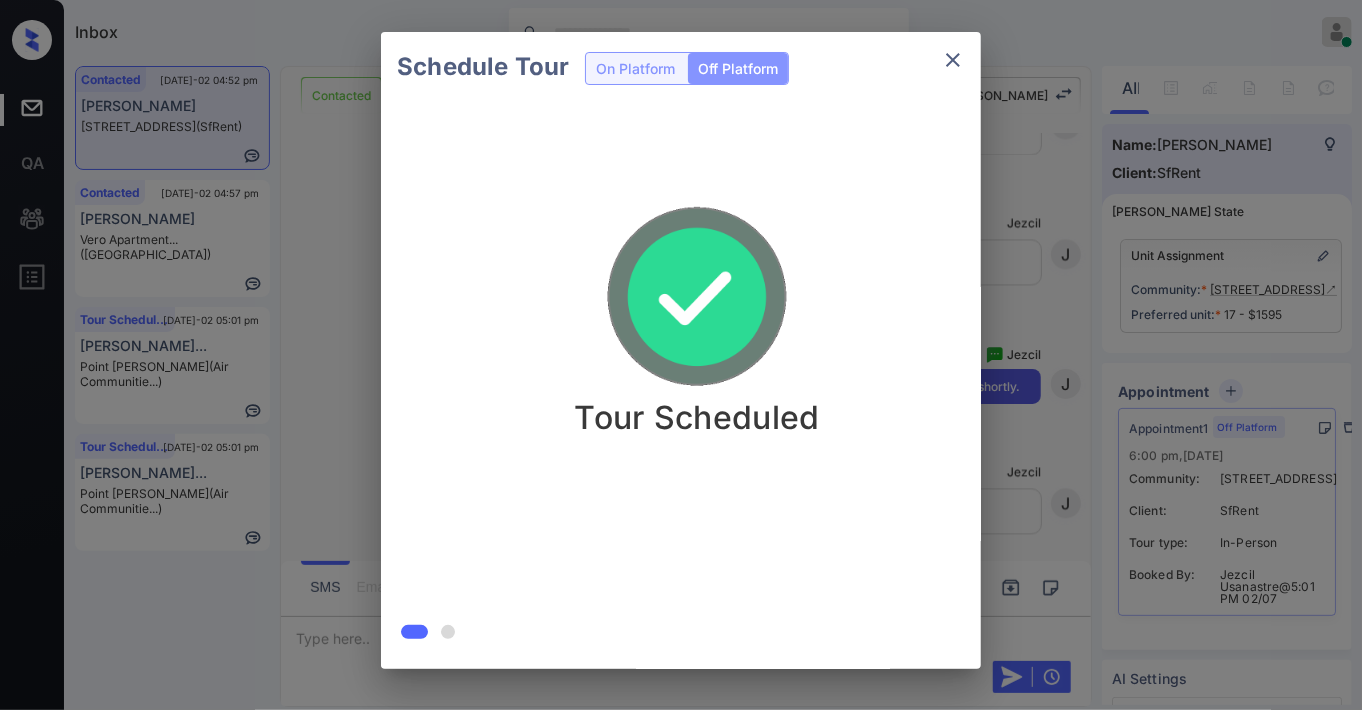 click on "Schedule Tour On Platform Off Platform Tour Scheduled" at bounding box center (681, 350) 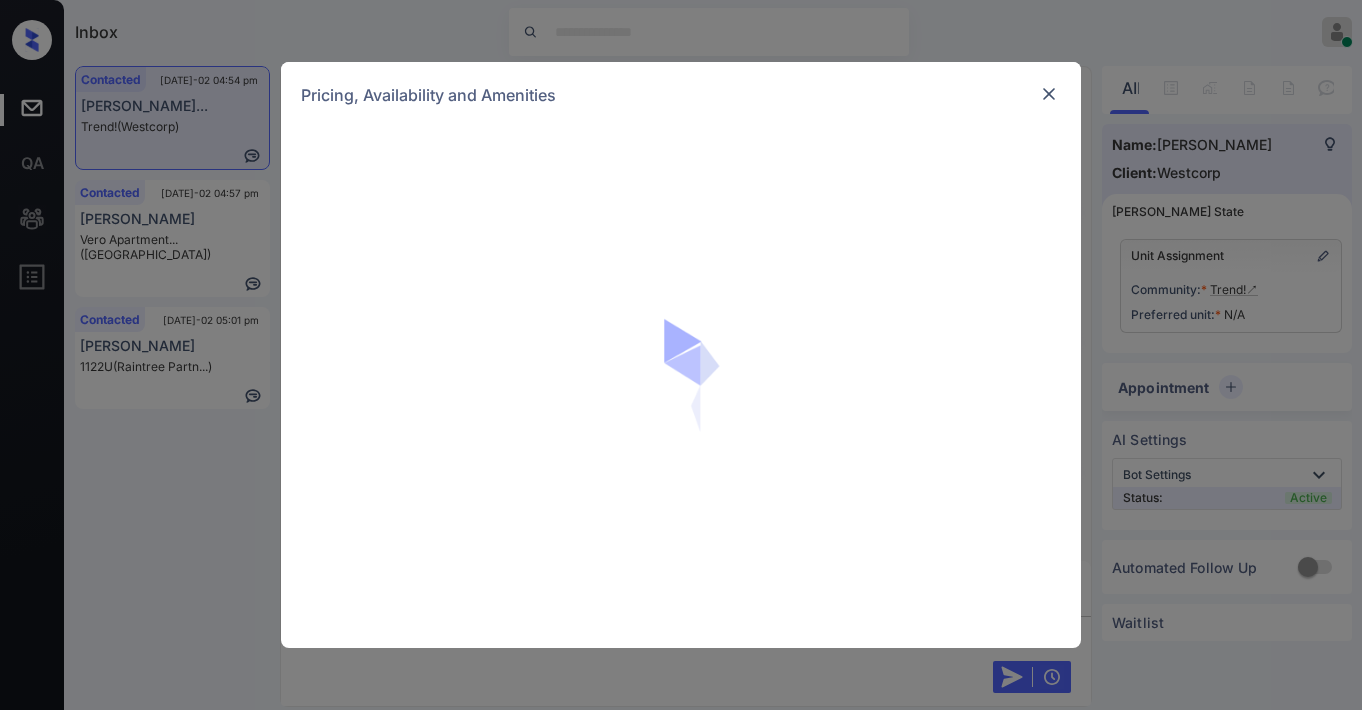 scroll, scrollTop: 0, scrollLeft: 0, axis: both 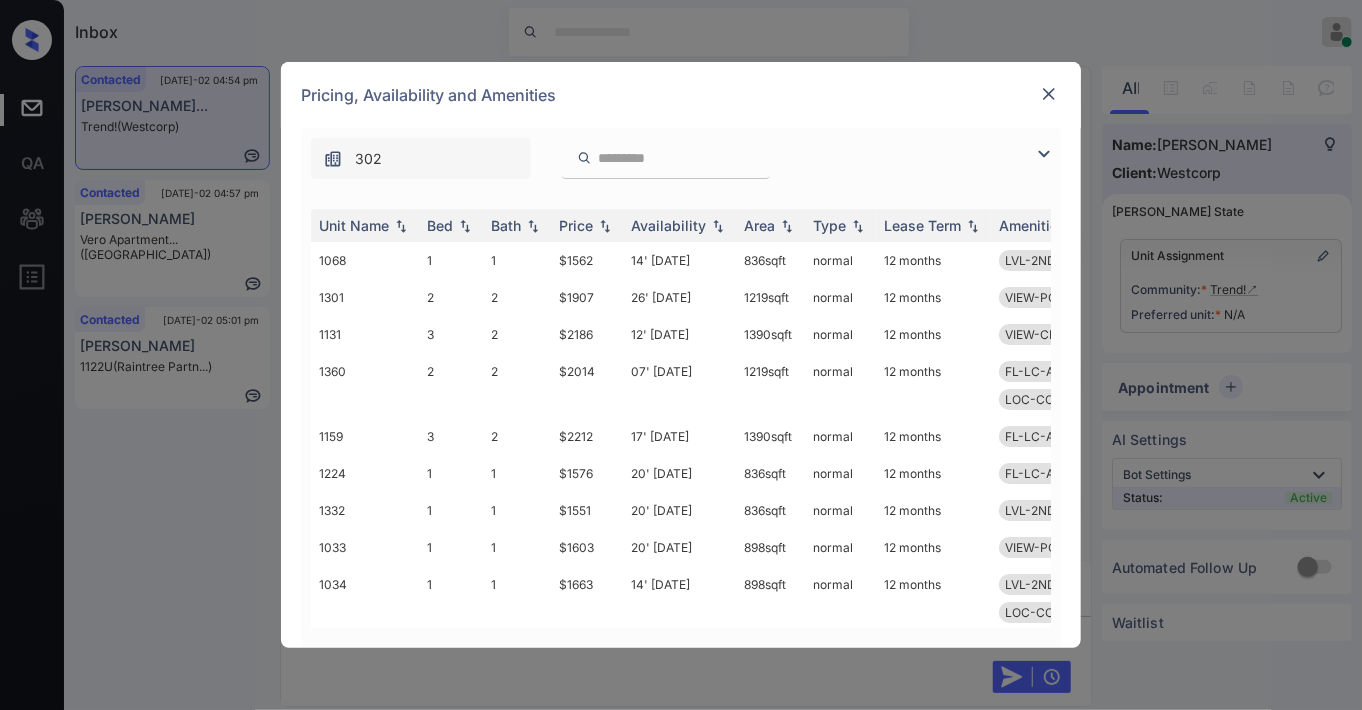 click at bounding box center [1049, 94] 